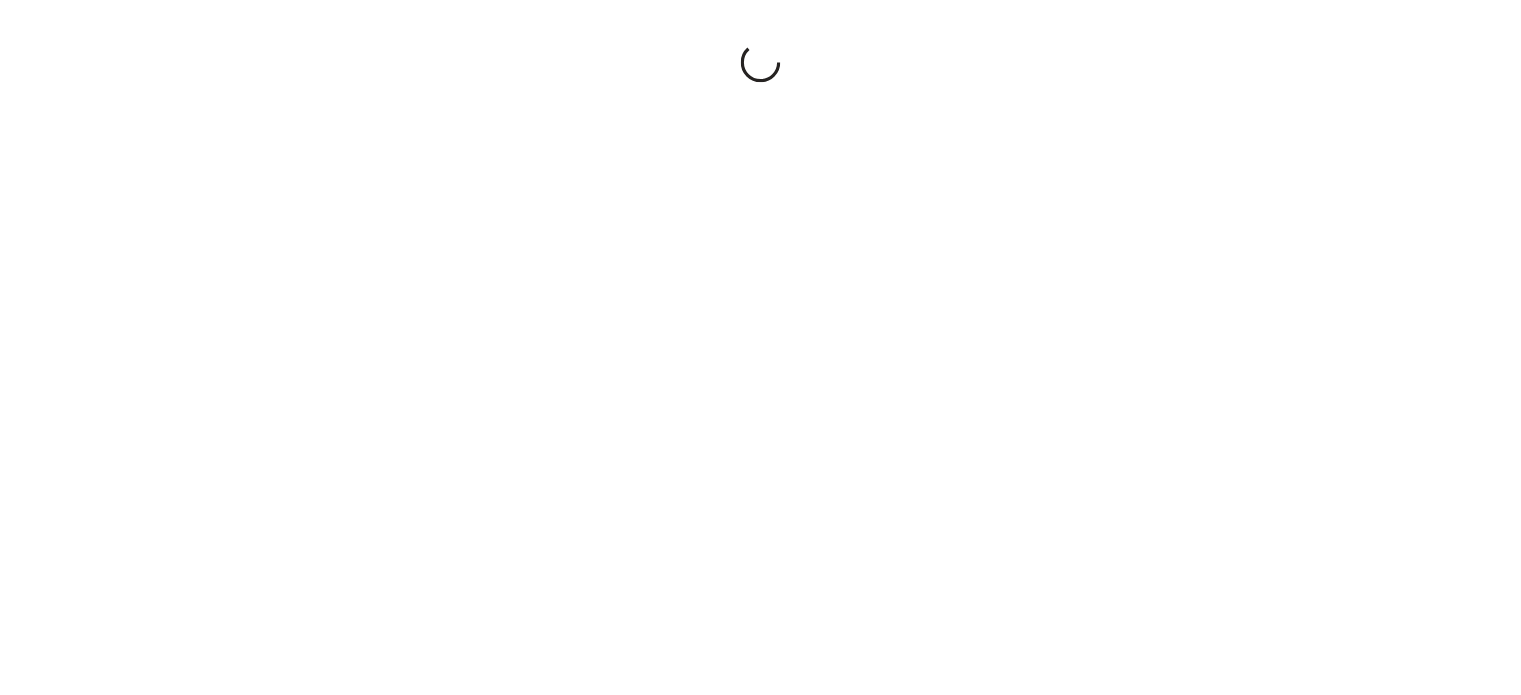 scroll, scrollTop: 0, scrollLeft: 0, axis: both 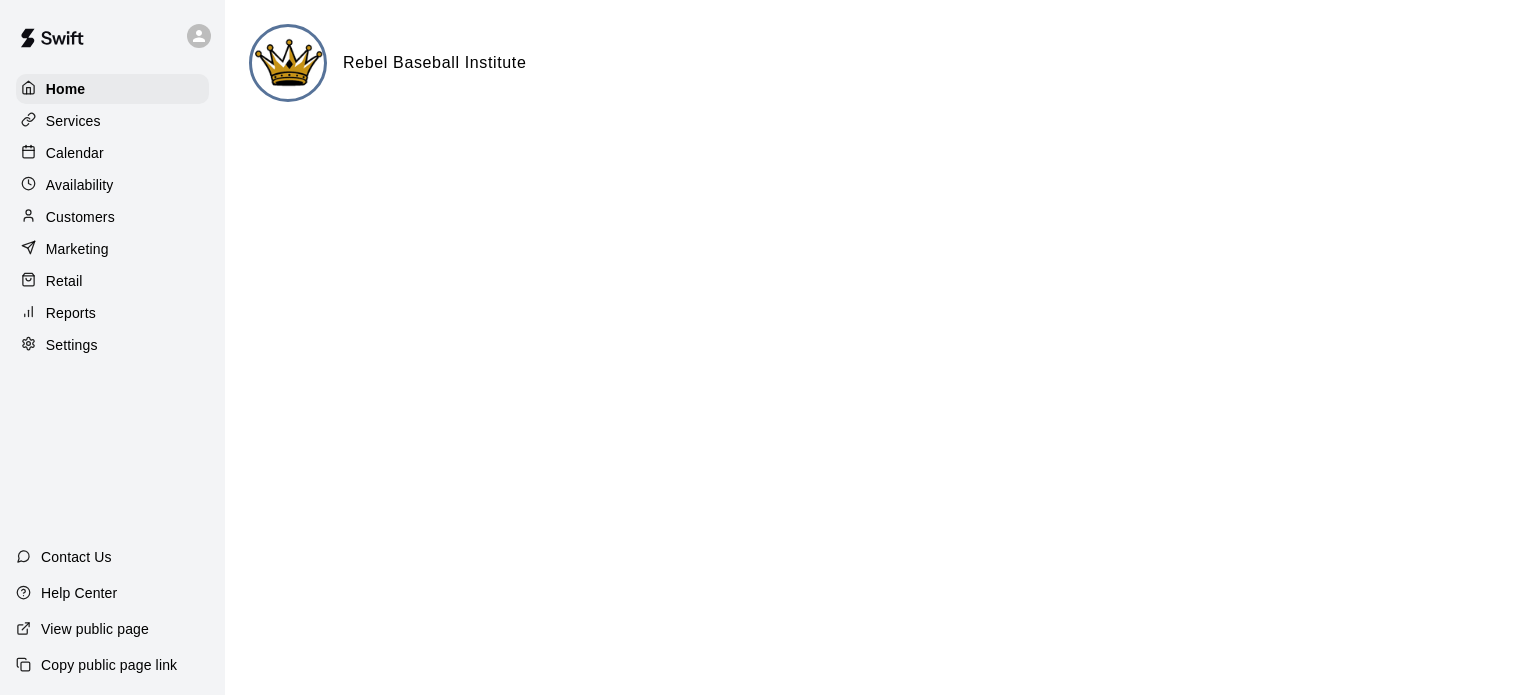 click on "Calendar" at bounding box center [75, 153] 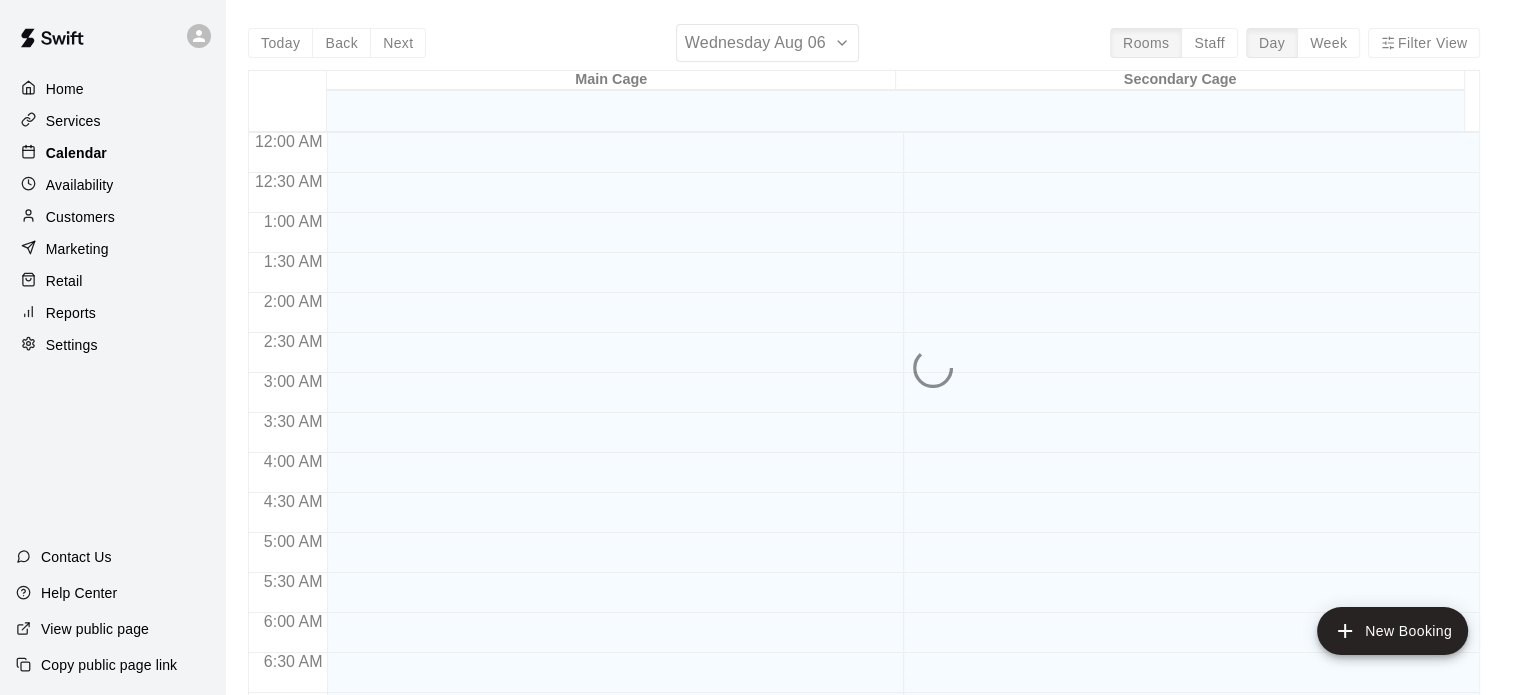 scroll, scrollTop: 708, scrollLeft: 0, axis: vertical 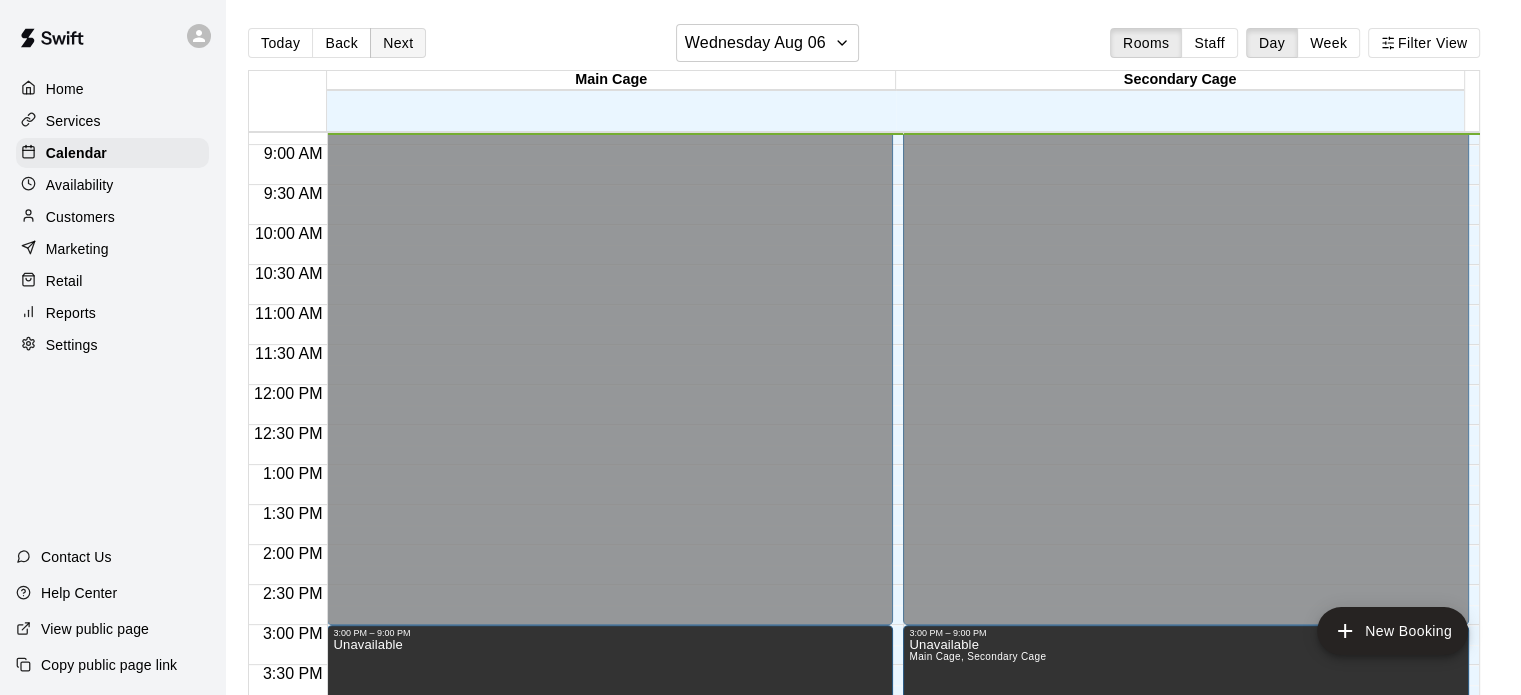 click on "Next" at bounding box center (398, 43) 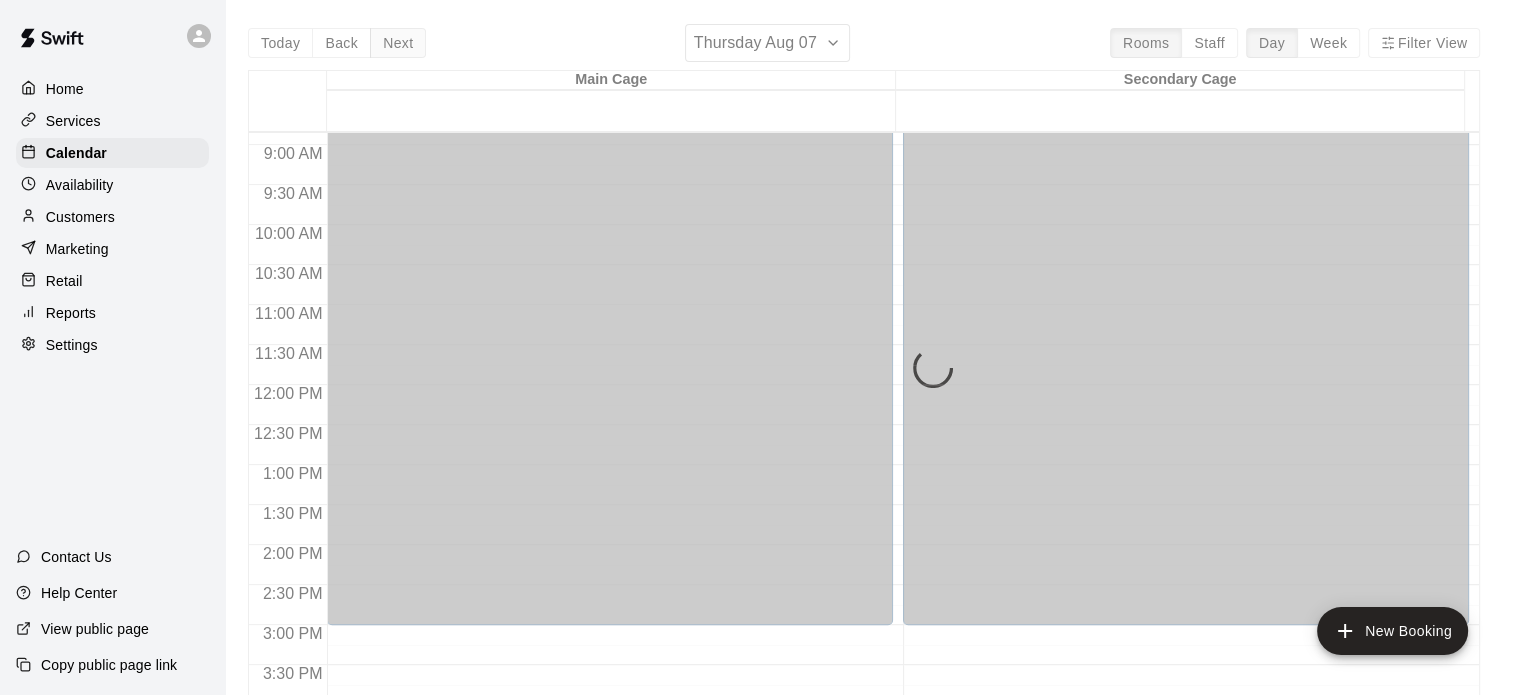 click on "Next" at bounding box center [398, 43] 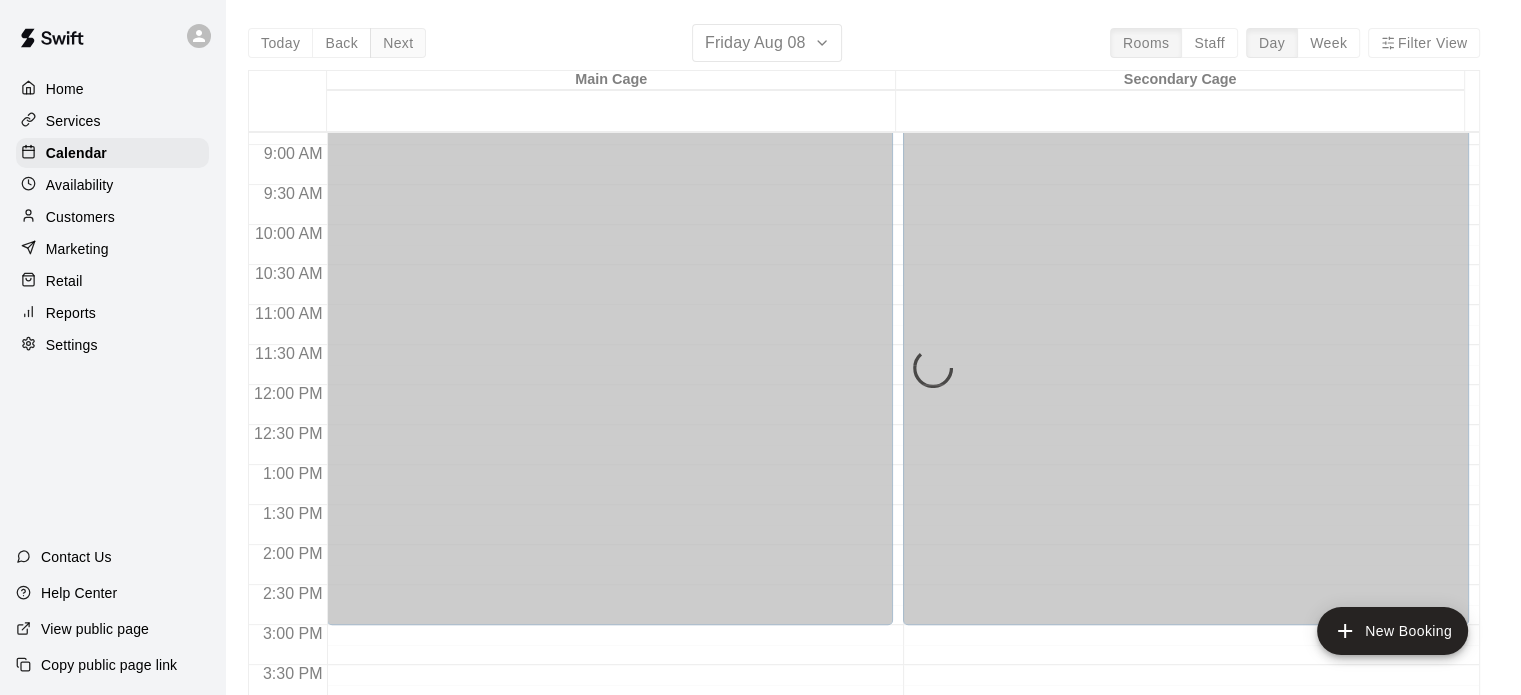 click on "Today Back Next Friday Aug 08 Rooms Staff Day Week Filter View Main Cage 08 Fri Secondary Cage 08 Fri 12:00 AM 12:30 AM 1:00 AM 1:30 AM 2:00 AM 2:30 AM 3:00 AM 3:30 AM 4:00 AM 4:30 AM 5:00 AM 5:30 AM 6:00 AM 6:30 AM 7:00 AM 7:30 AM 8:00 AM 8:30 AM 9:00 AM 9:30 AM 10:00 AM 10:30 AM 11:00 AM 11:30 AM 12:00 PM 12:30 PM 1:00 PM 1:30 PM 2:00 PM 2:30 PM 3:00 PM 3:30 PM 4:00 PM 4:30 PM 5:00 PM 5:30 PM 6:00 PM 6:30 PM 7:00 PM 7:30 PM 8:00 PM 8:30 PM 9:00 PM 9:30 PM 10:00 PM 10:30 PM 11:00 PM 11:30 PM 12:00 AM – 3:00 PM Closed 9:00 PM – 11:59 PM Closed 12:00 AM – 3:00 PM Closed 9:00 PM – 11:59 PM Closed" at bounding box center [864, 371] 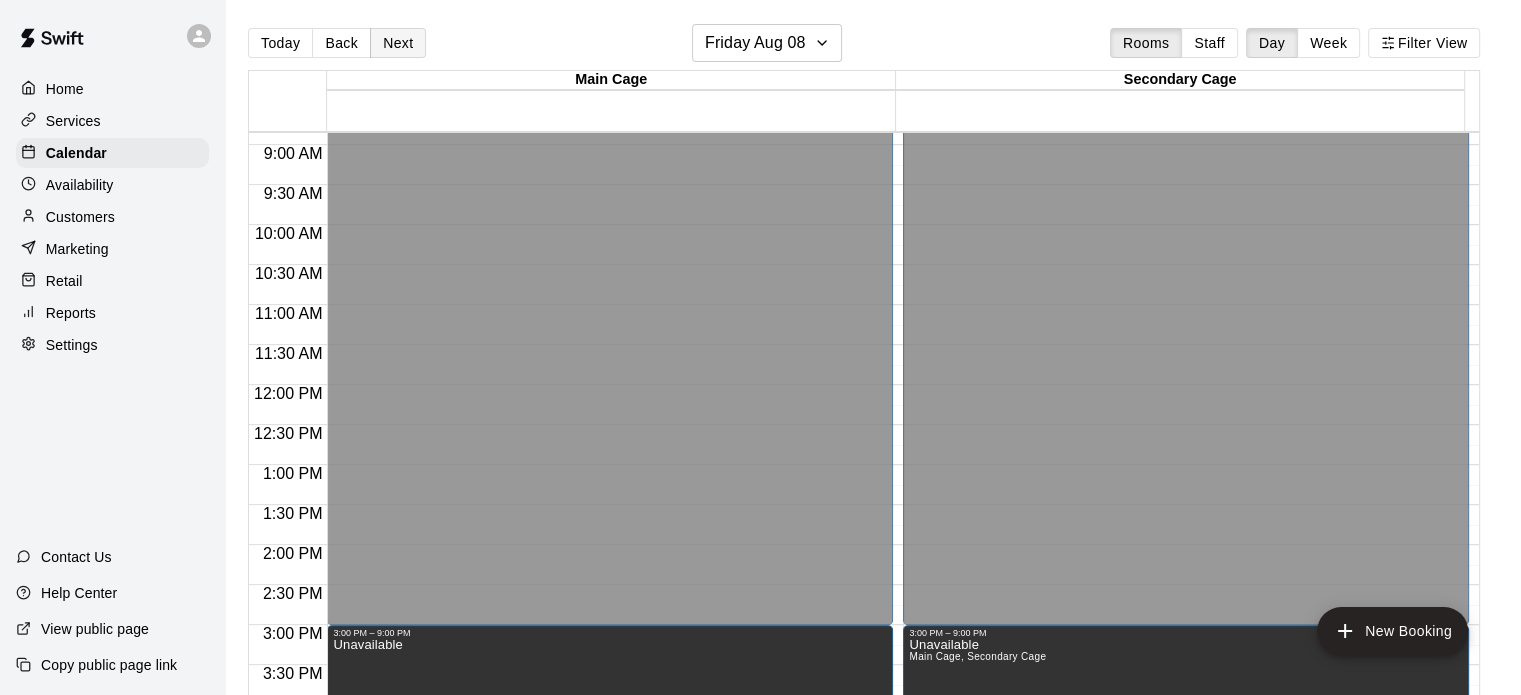 click on "Next" at bounding box center [398, 43] 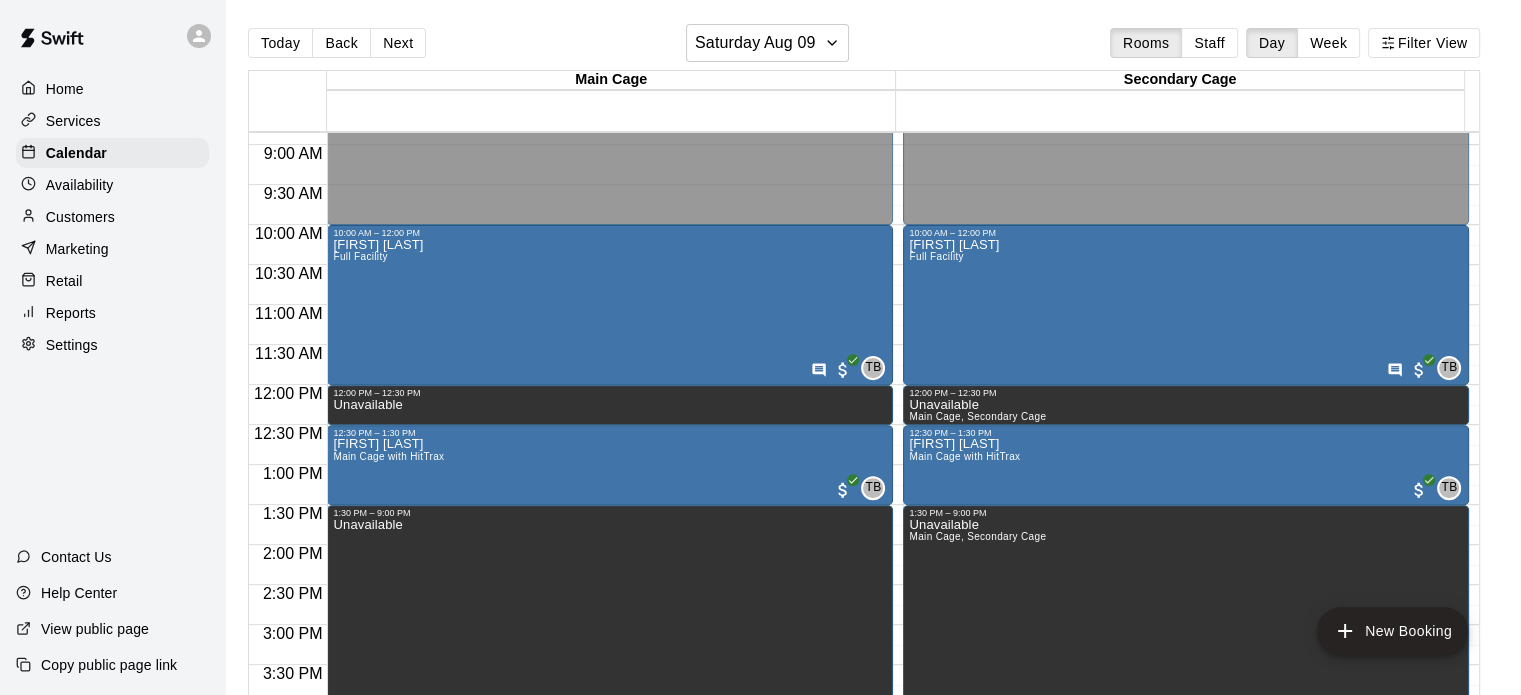 click on "Customers" at bounding box center (80, 217) 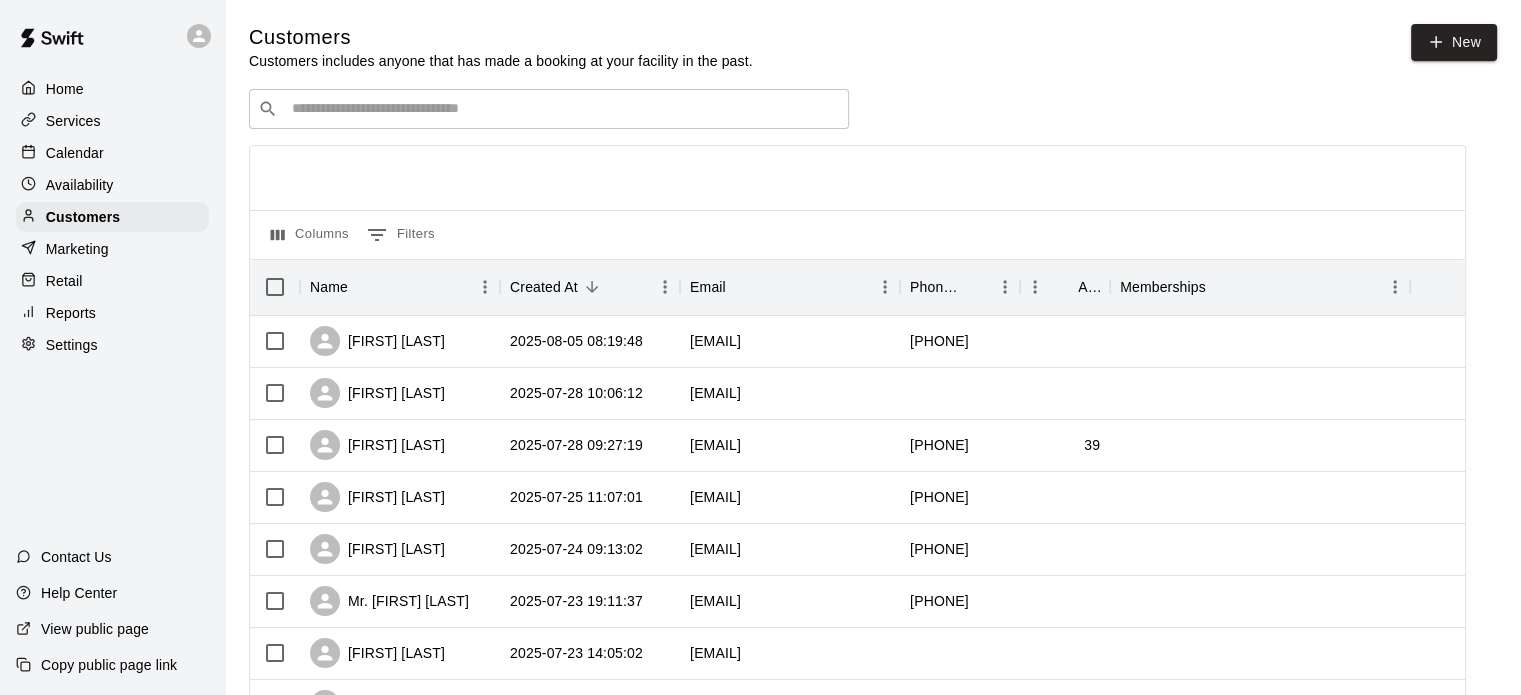 click at bounding box center (563, 109) 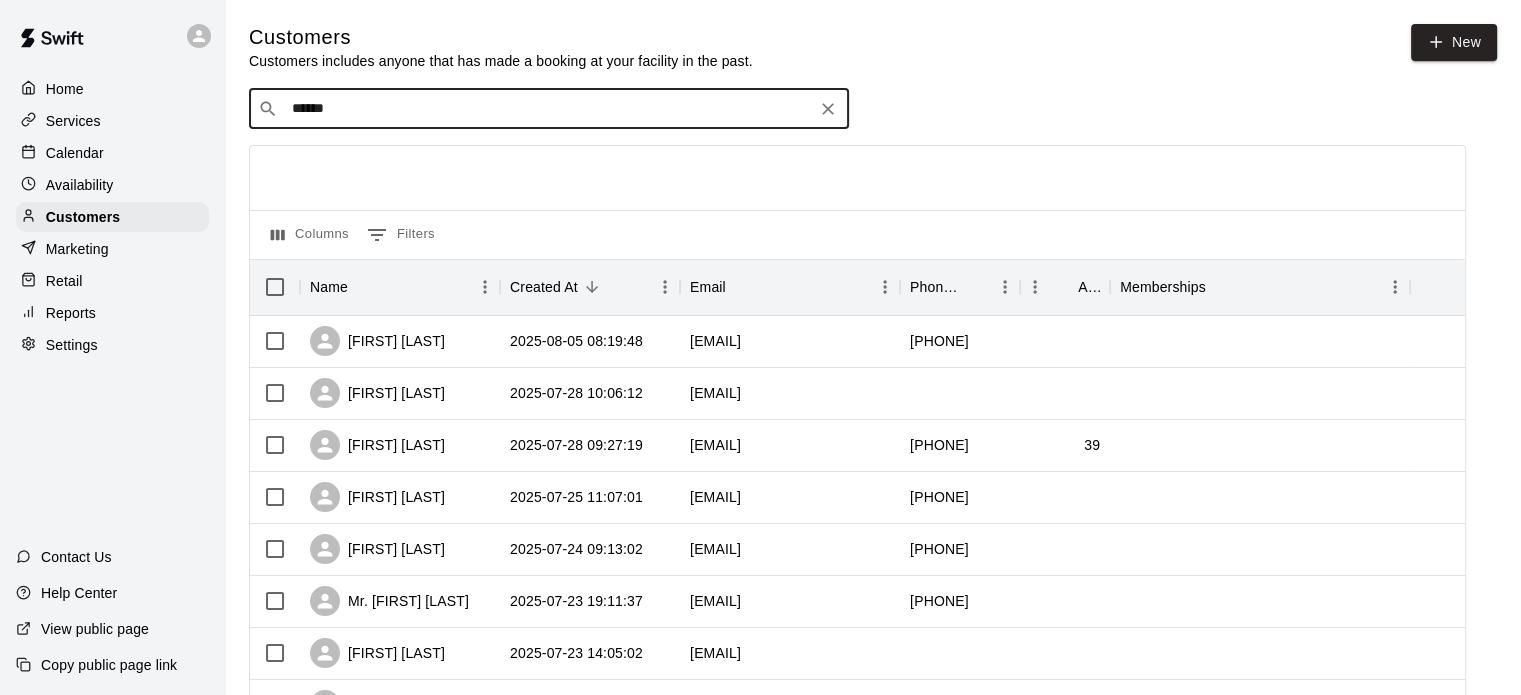drag, startPoint x: 610, startPoint y: 117, endPoint x: 260, endPoint y: 107, distance: 350.14282 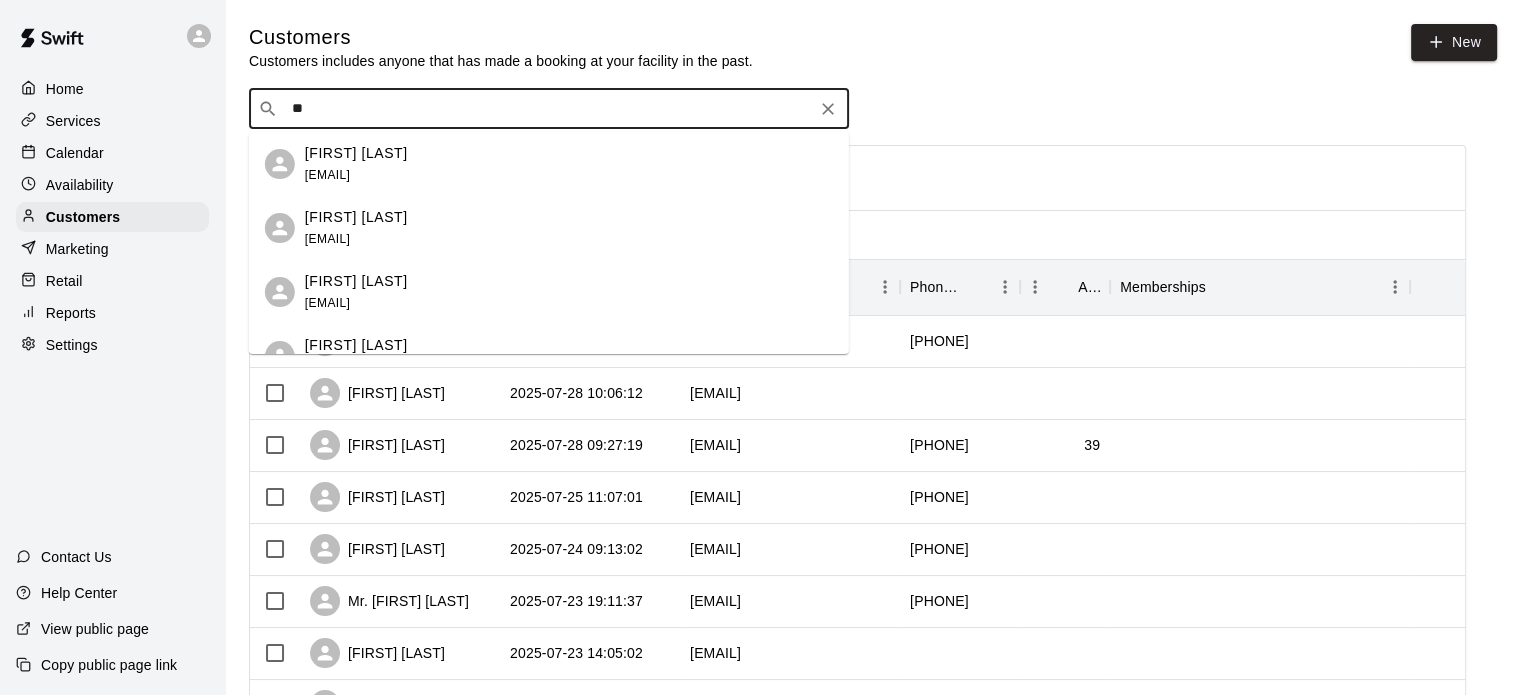 type on "***" 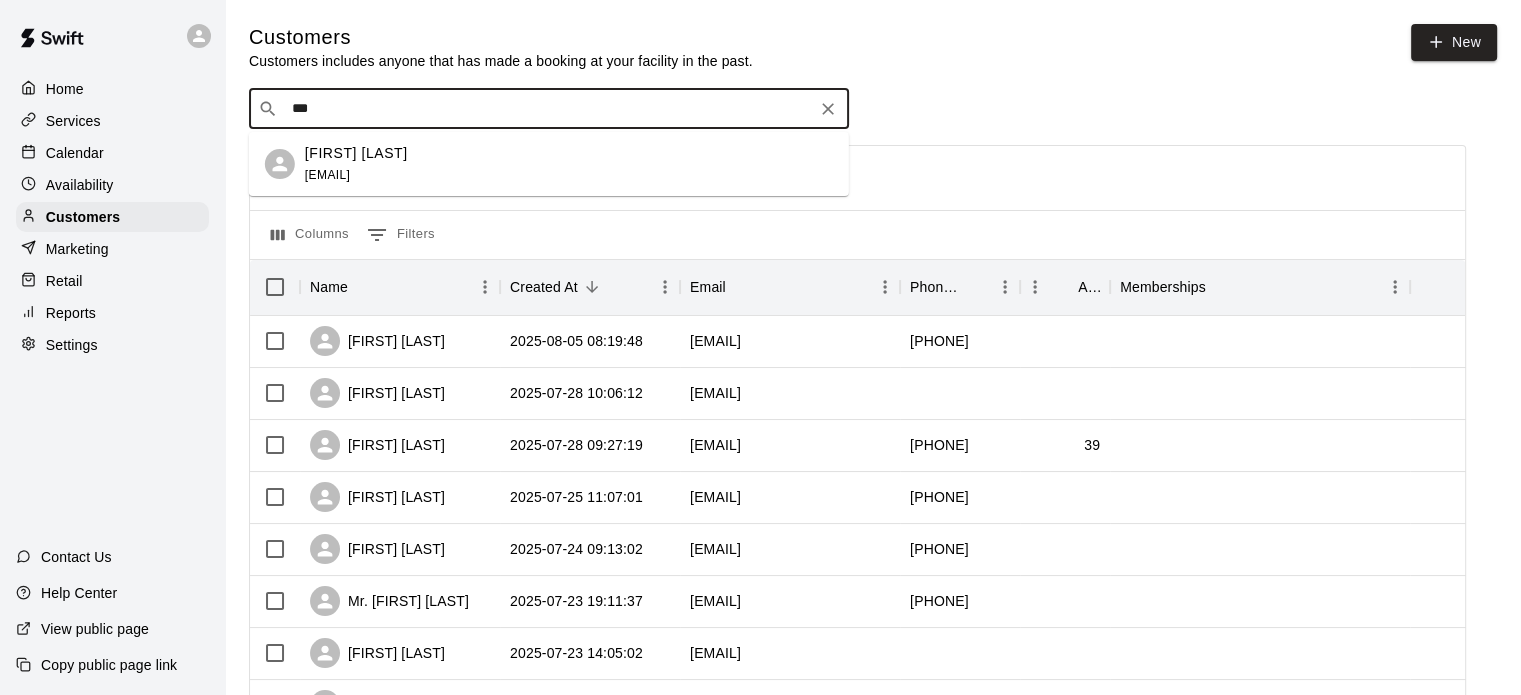 click on "[FIRST] [LAST] [EMAIL]" at bounding box center [356, 164] 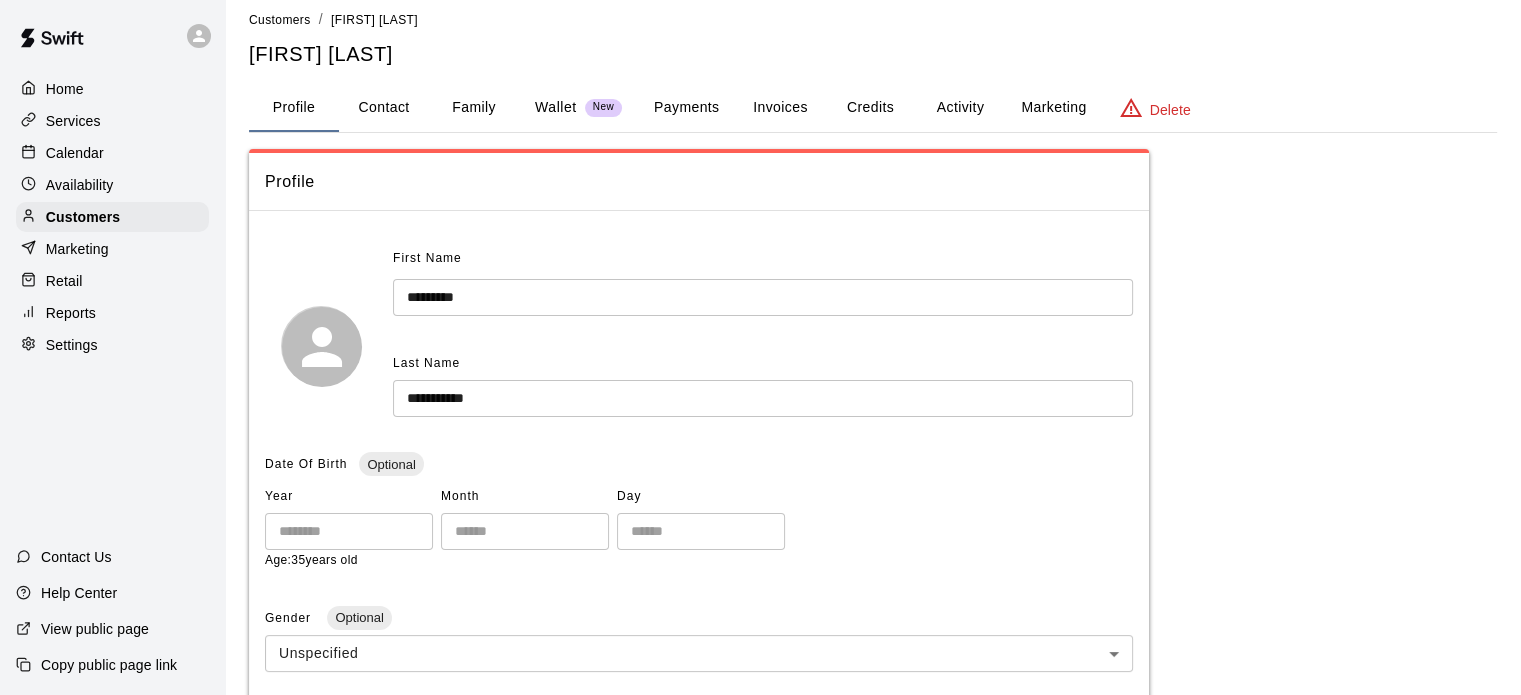 scroll, scrollTop: 0, scrollLeft: 0, axis: both 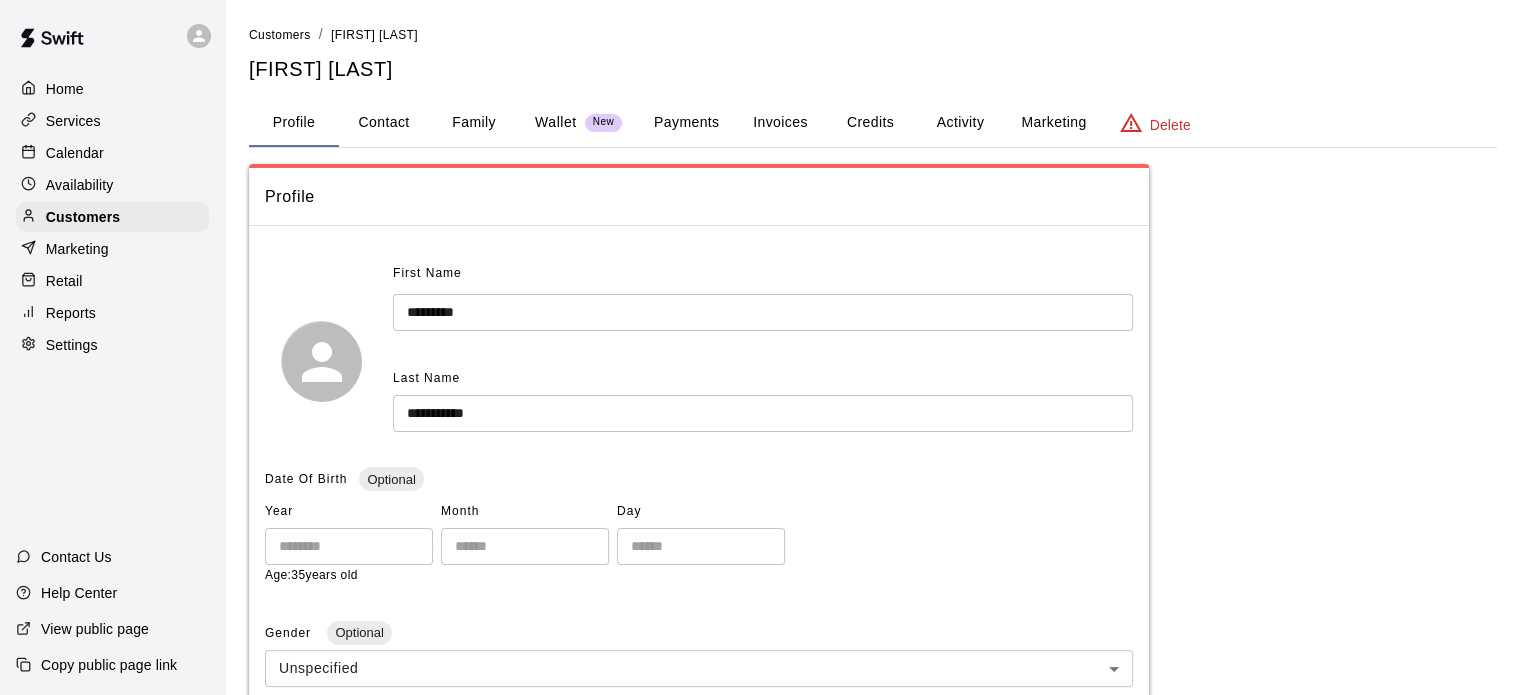 click on "Invoices" at bounding box center (780, 123) 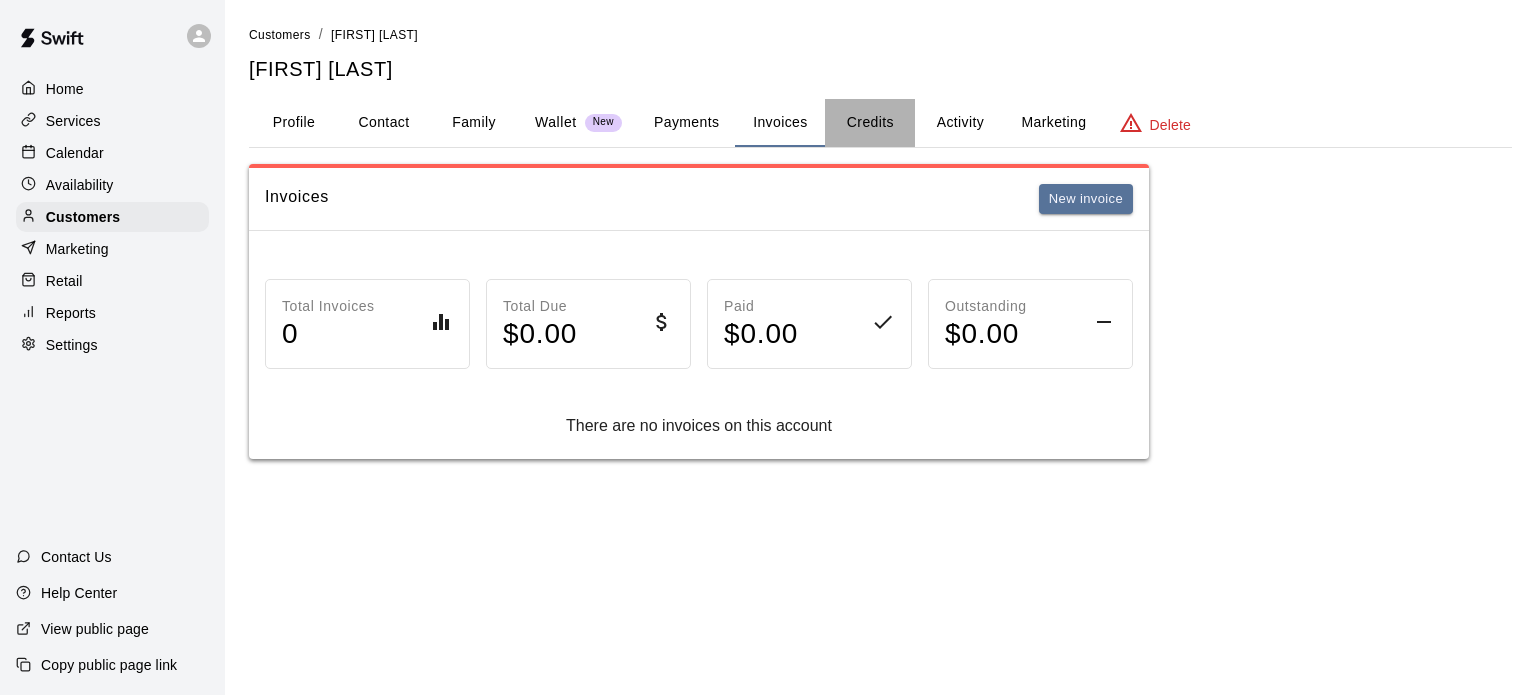 click on "Credits" at bounding box center [870, 123] 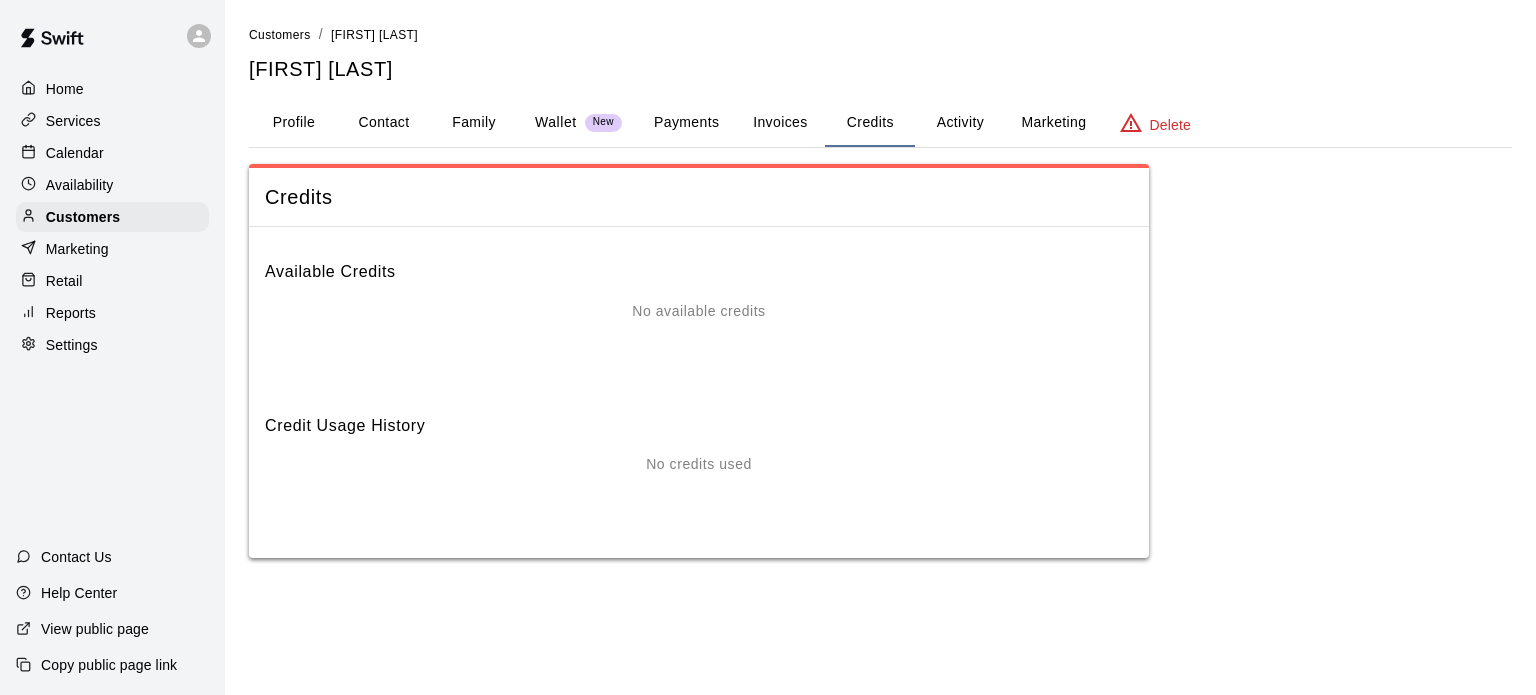 click on "Payments" at bounding box center (686, 123) 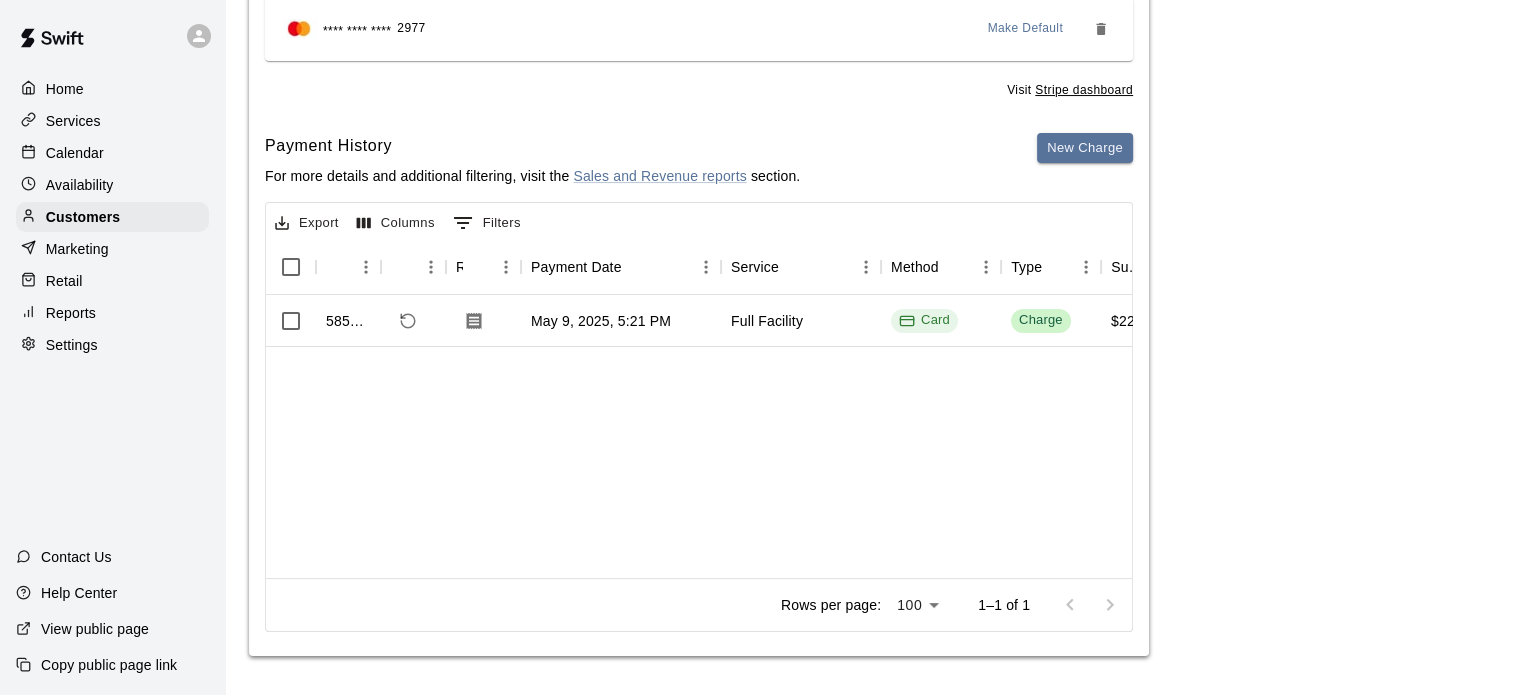 scroll, scrollTop: 0, scrollLeft: 0, axis: both 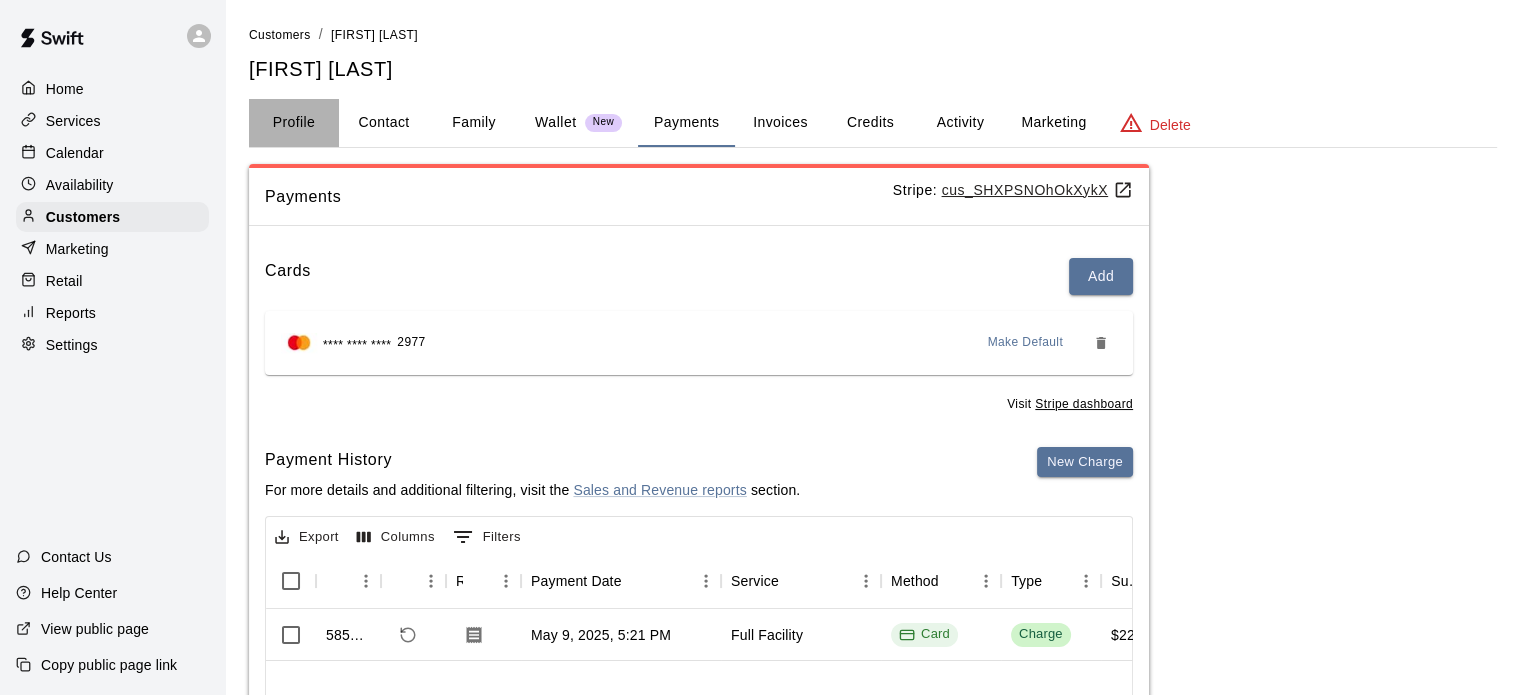 click on "Profile" at bounding box center [294, 123] 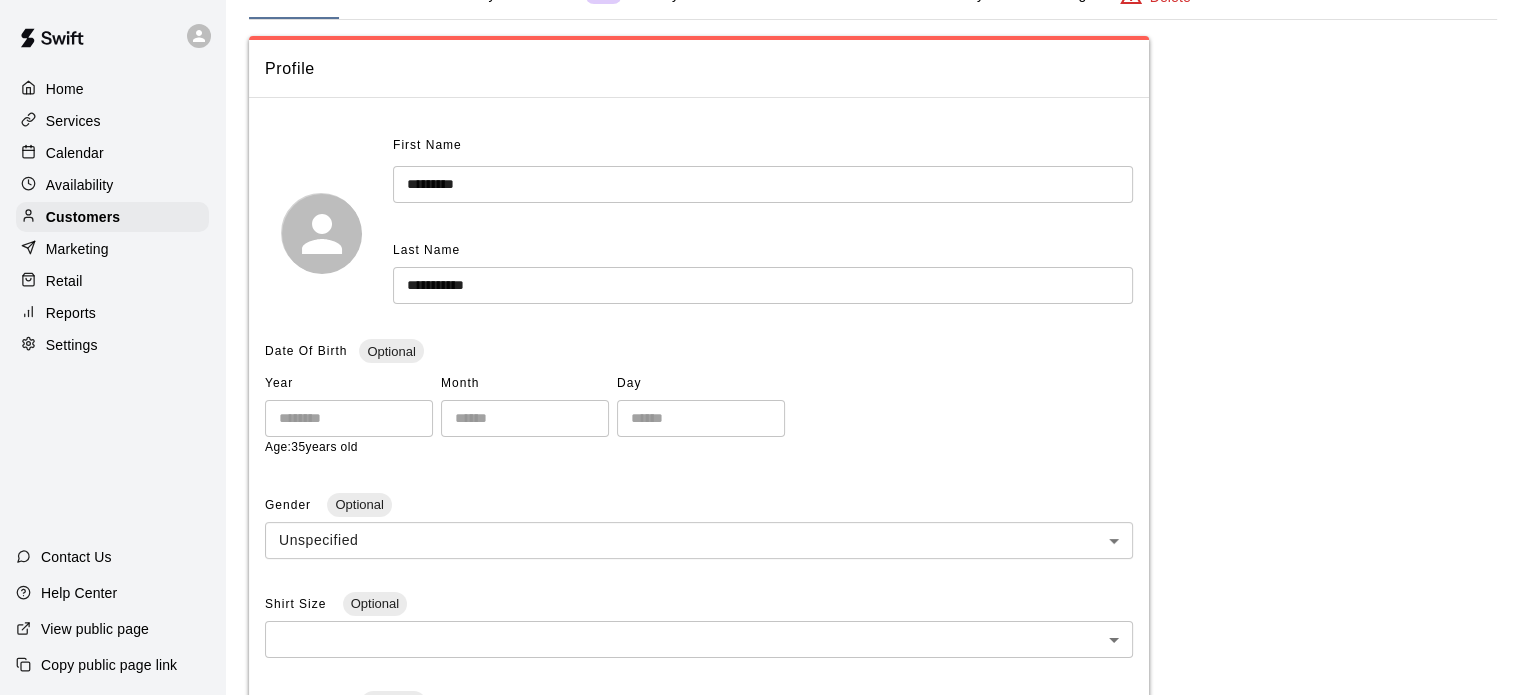 scroll, scrollTop: 0, scrollLeft: 0, axis: both 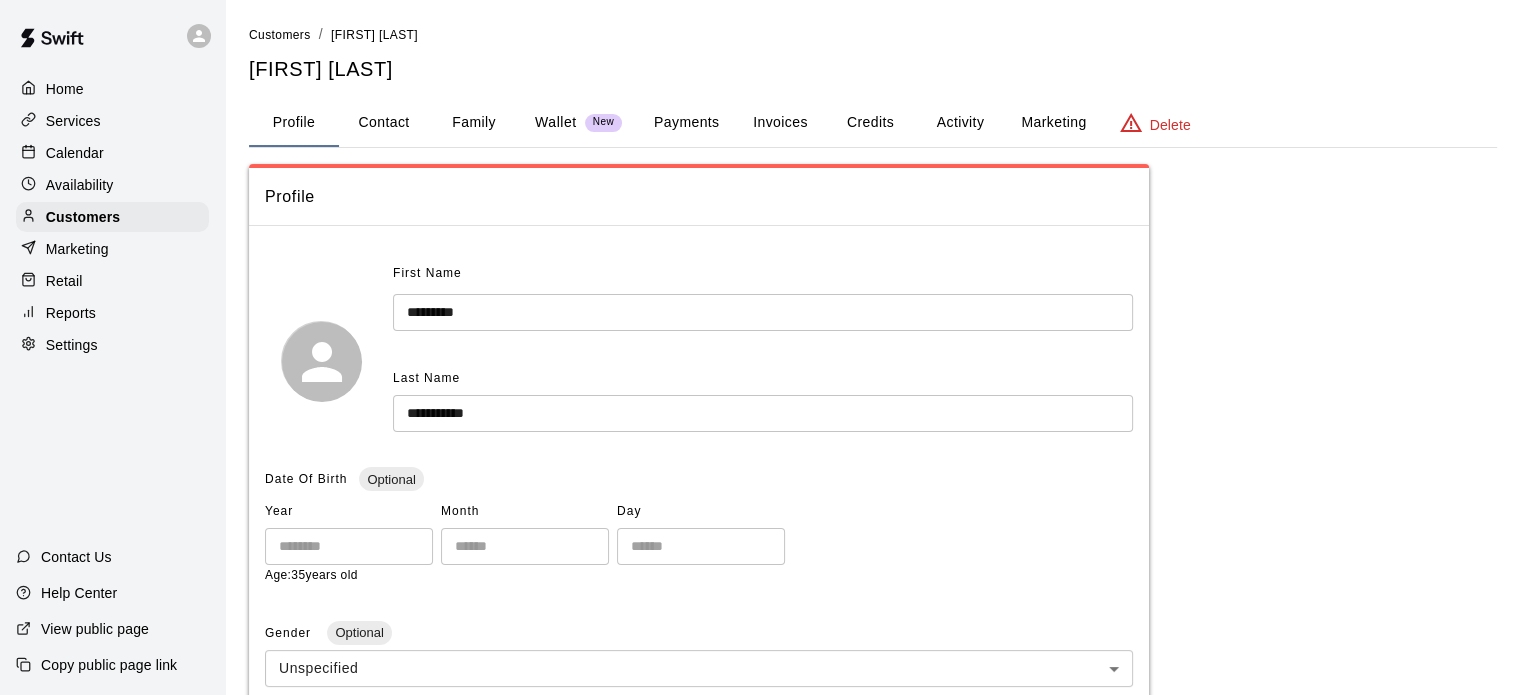 click on "Contact" at bounding box center [384, 123] 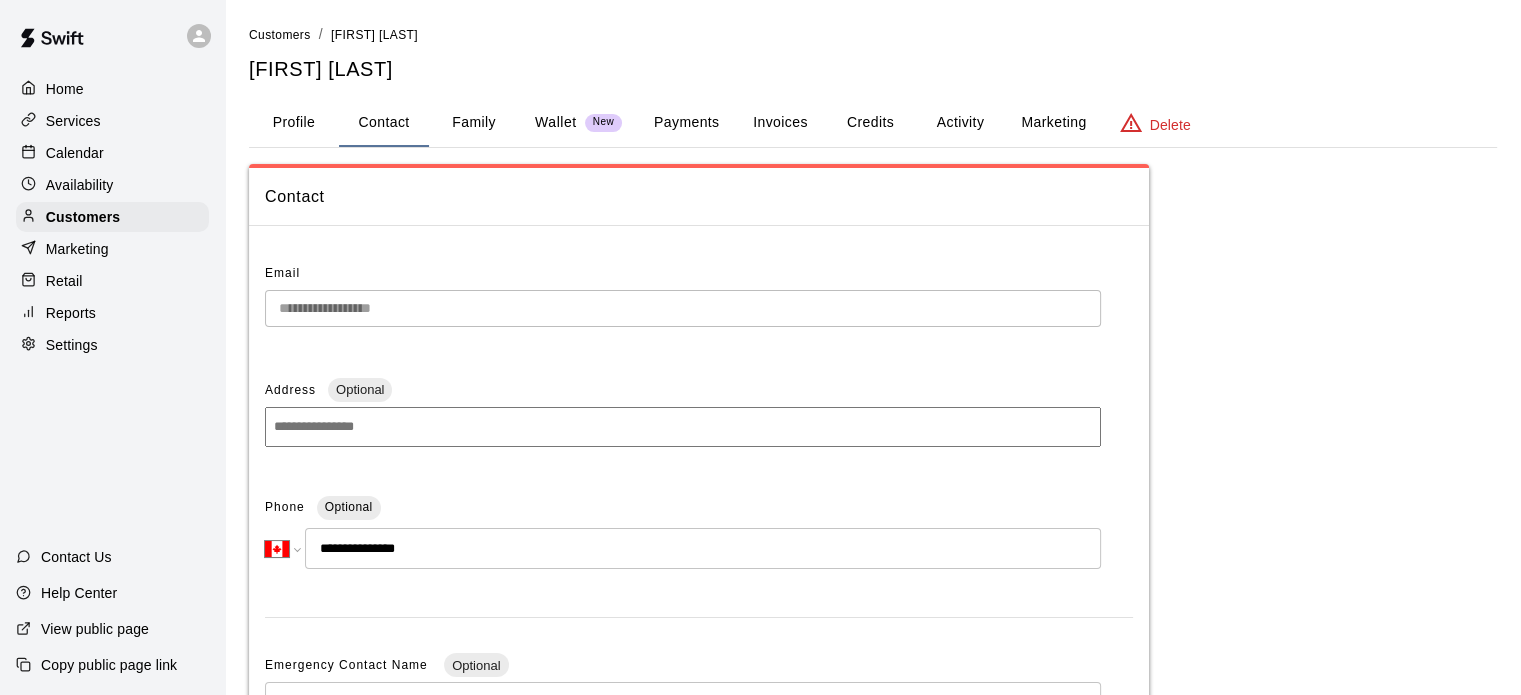 click on "Payments" at bounding box center (686, 123) 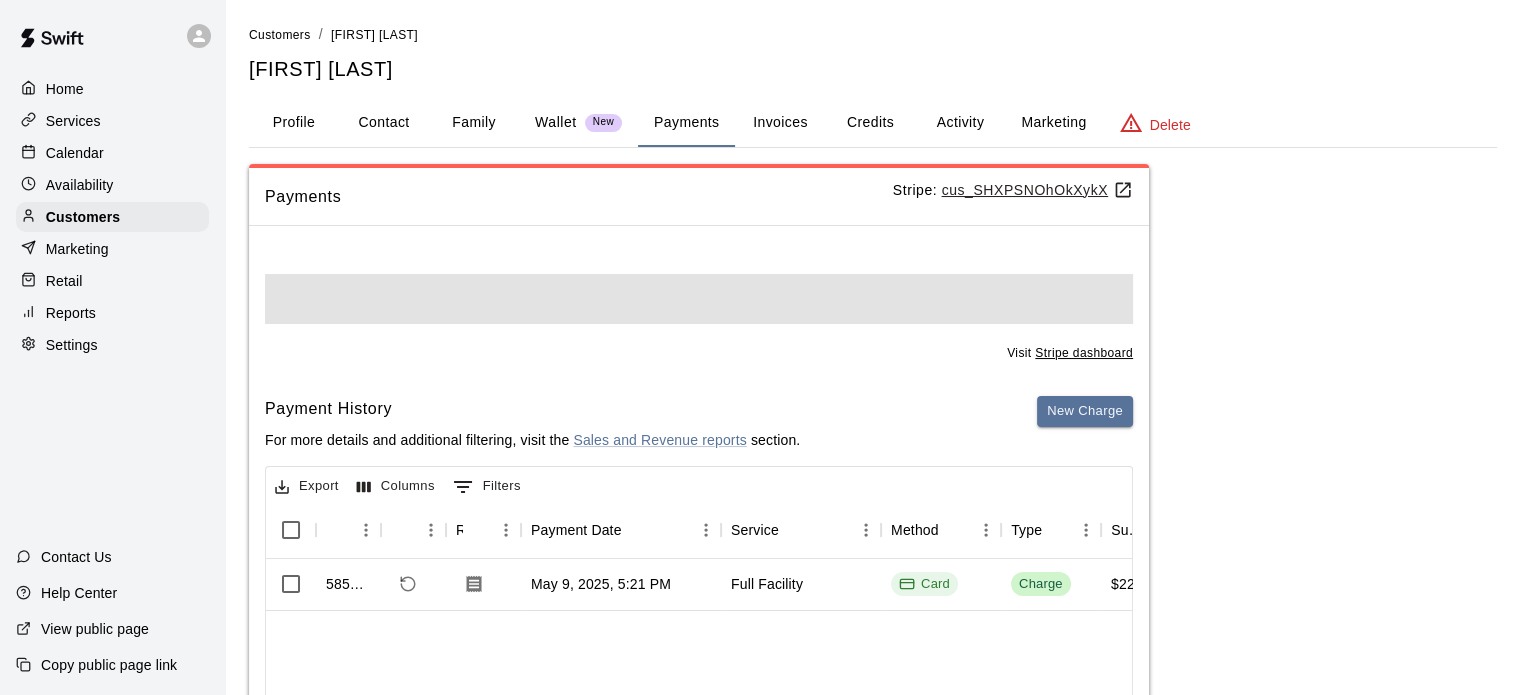 click on "Invoices" at bounding box center [780, 123] 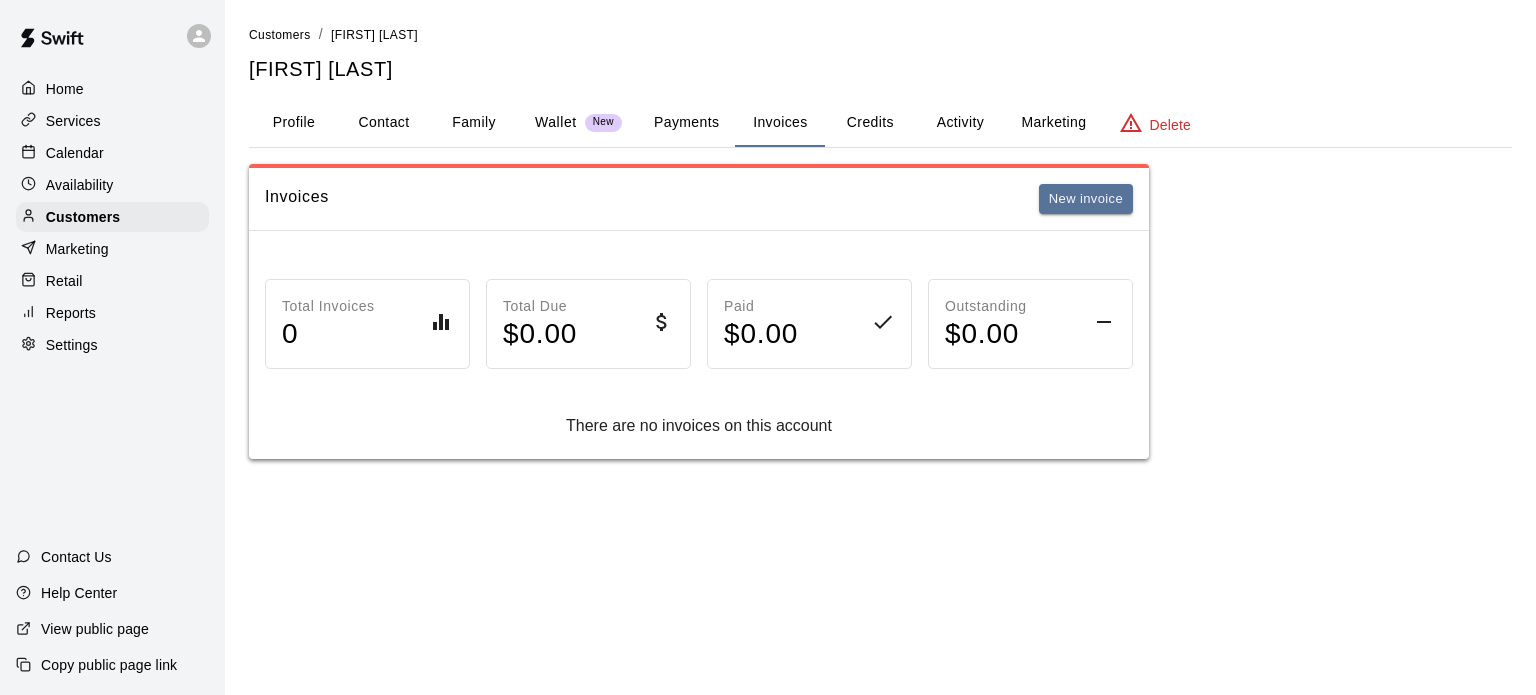 click on "Payments" at bounding box center (686, 123) 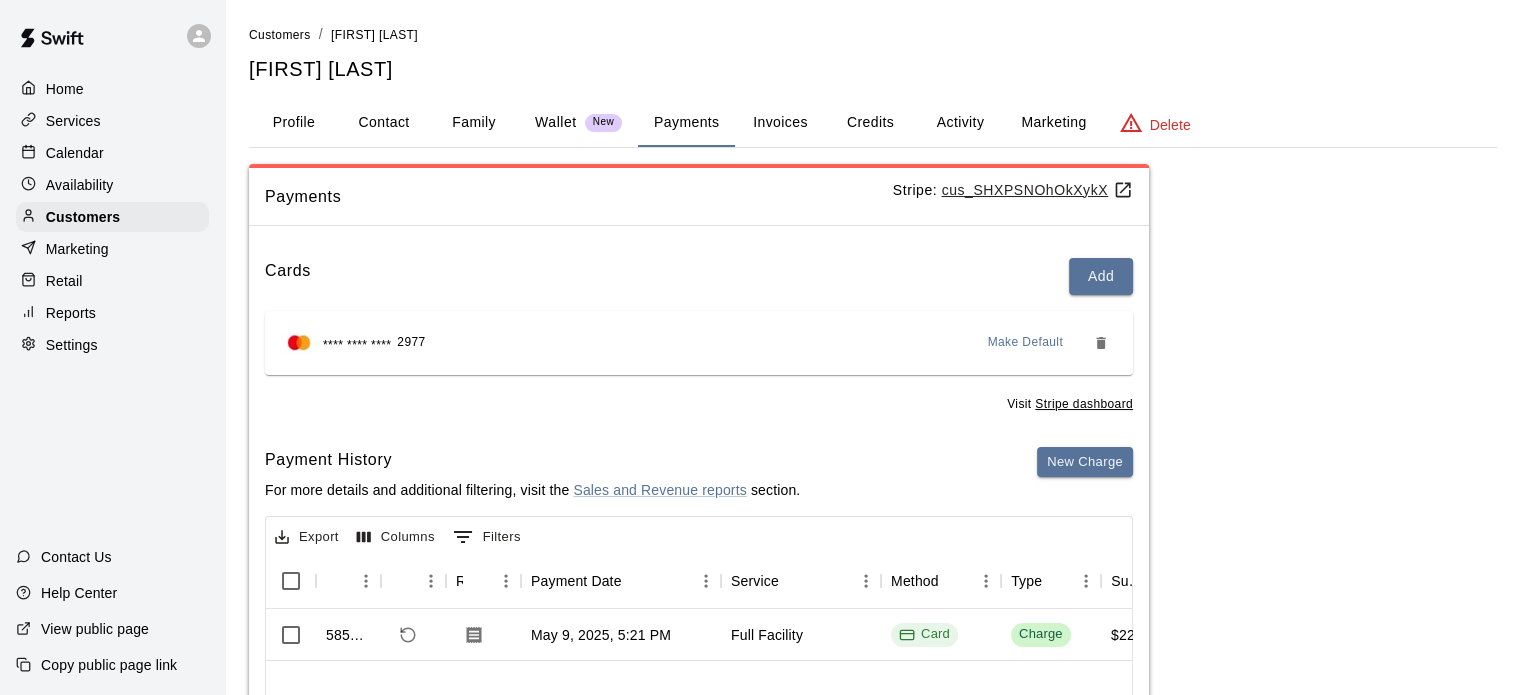 click on "Contact" at bounding box center [384, 123] 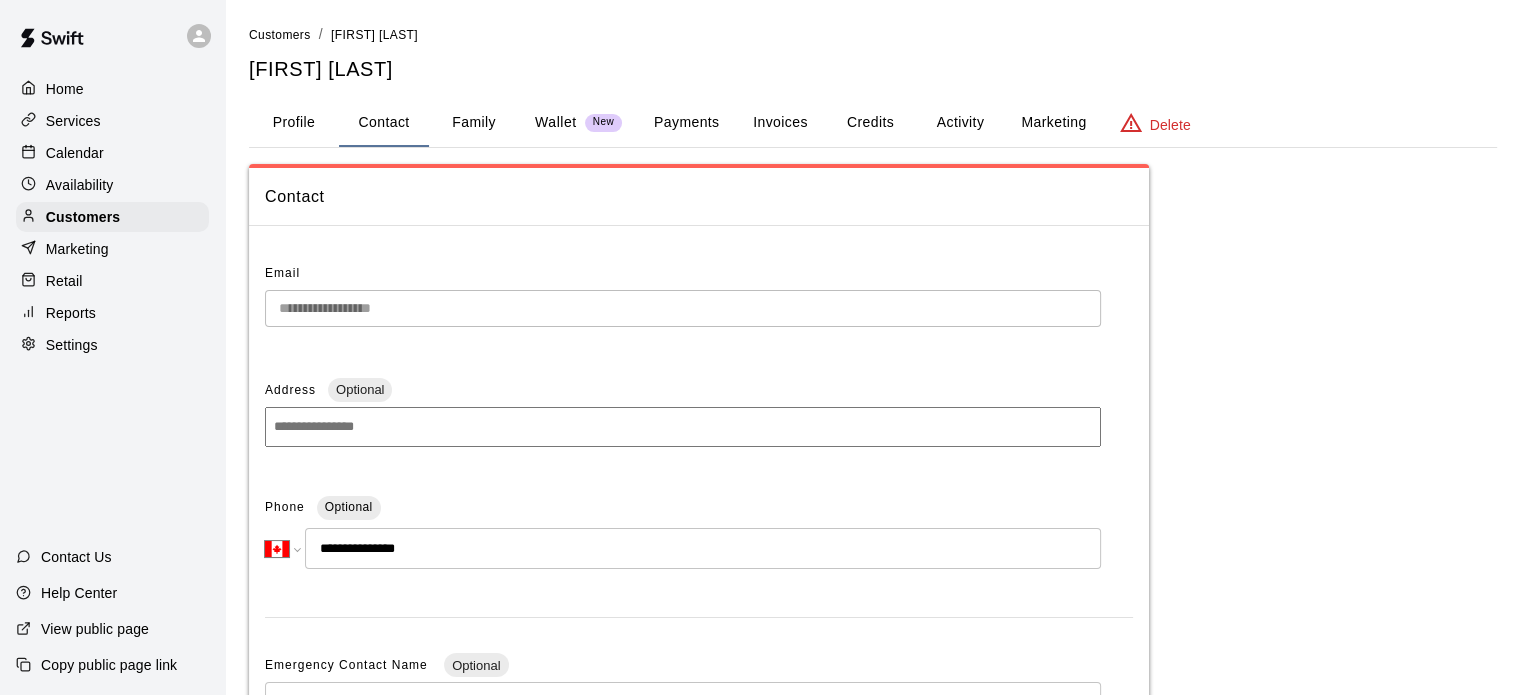scroll, scrollTop: 0, scrollLeft: 0, axis: both 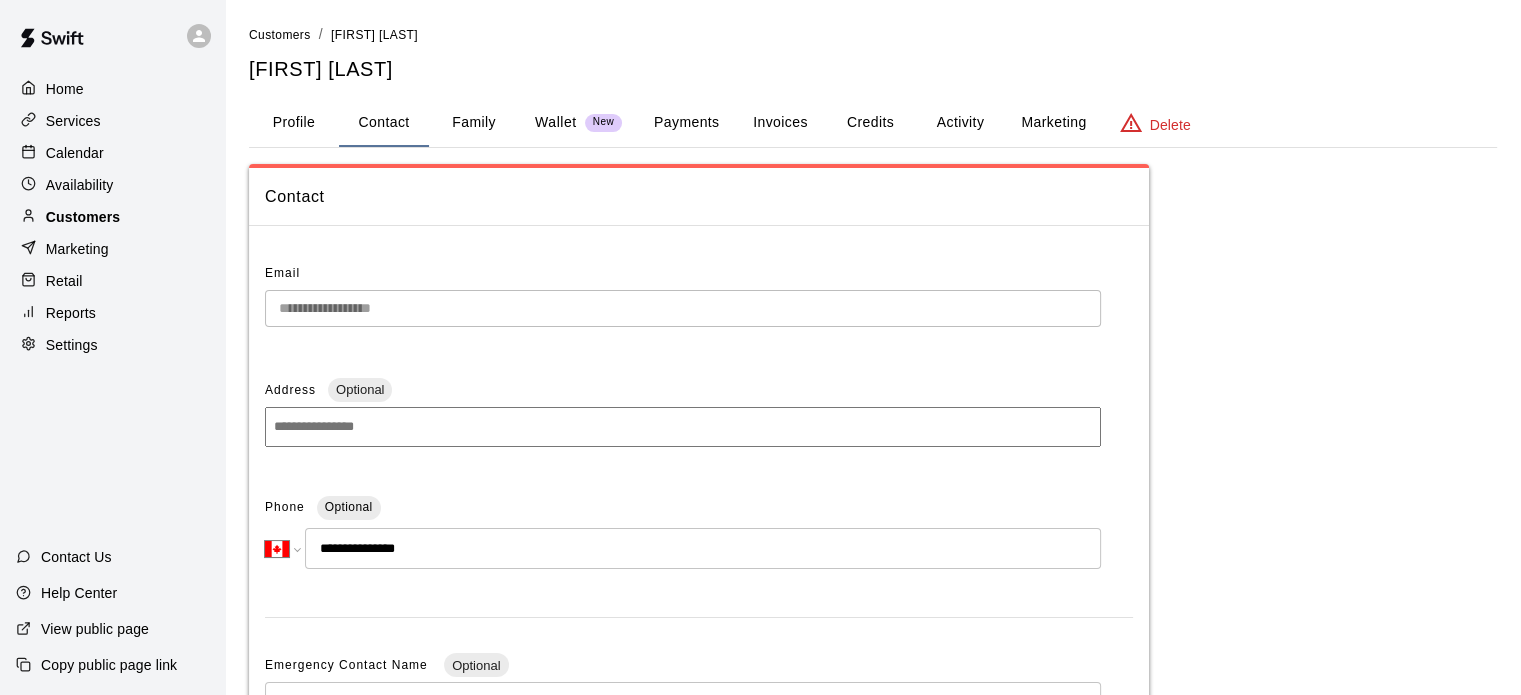 click on "Customers" at bounding box center (83, 217) 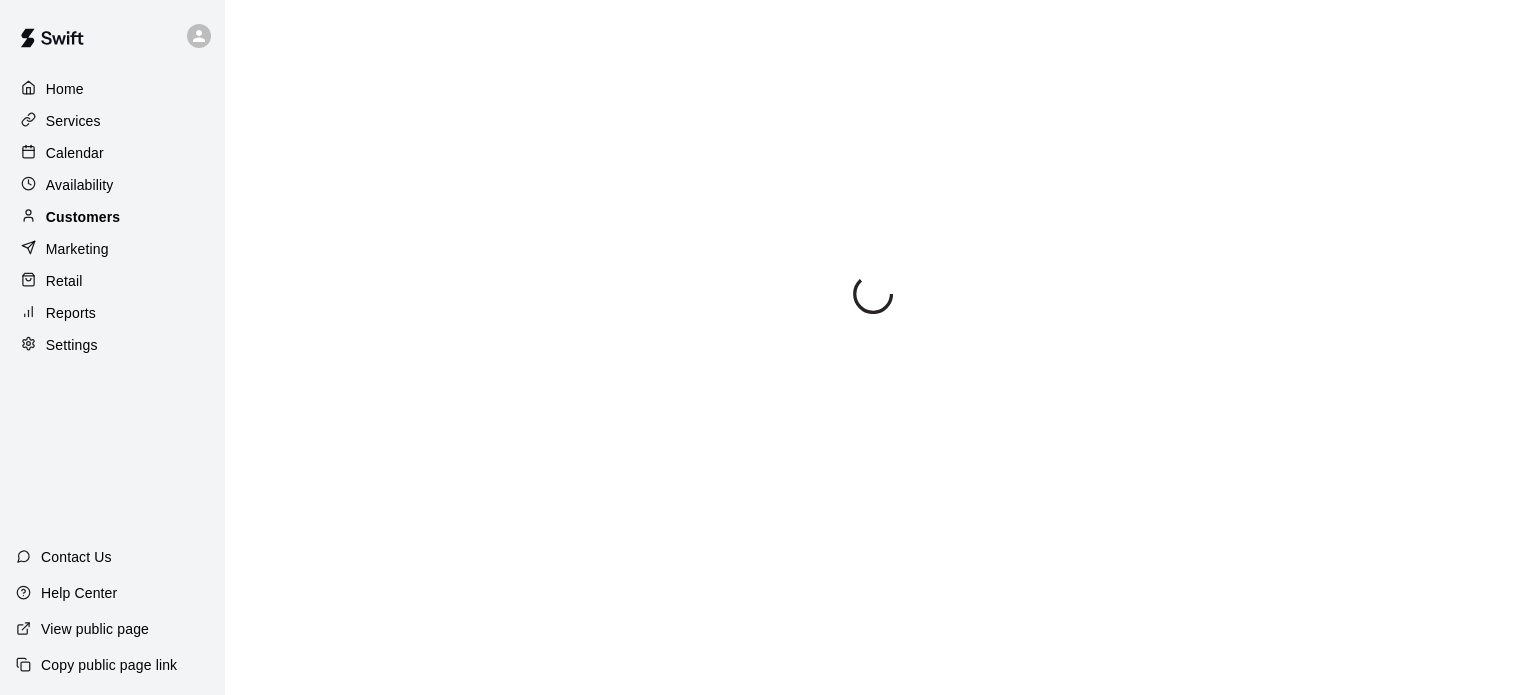 scroll, scrollTop: 0, scrollLeft: 0, axis: both 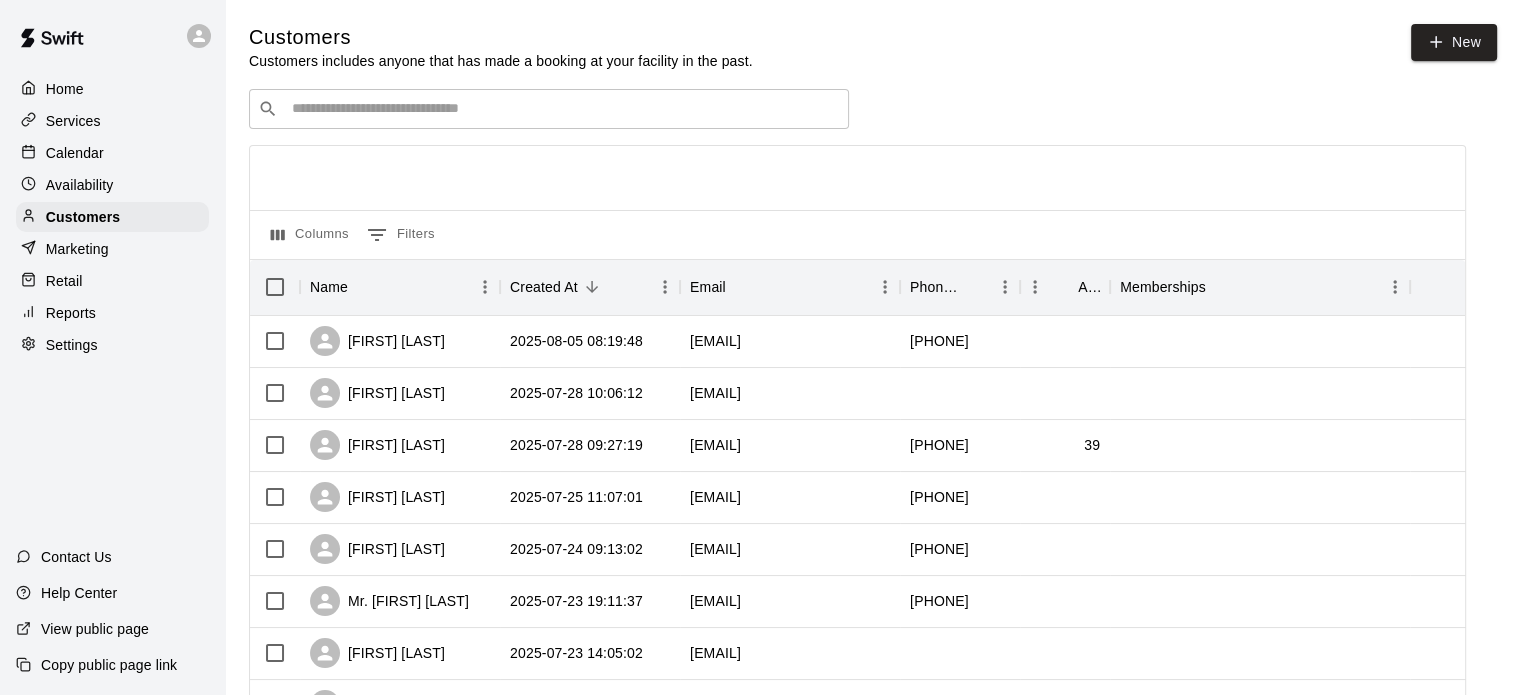 click on "​ ​" at bounding box center (549, 109) 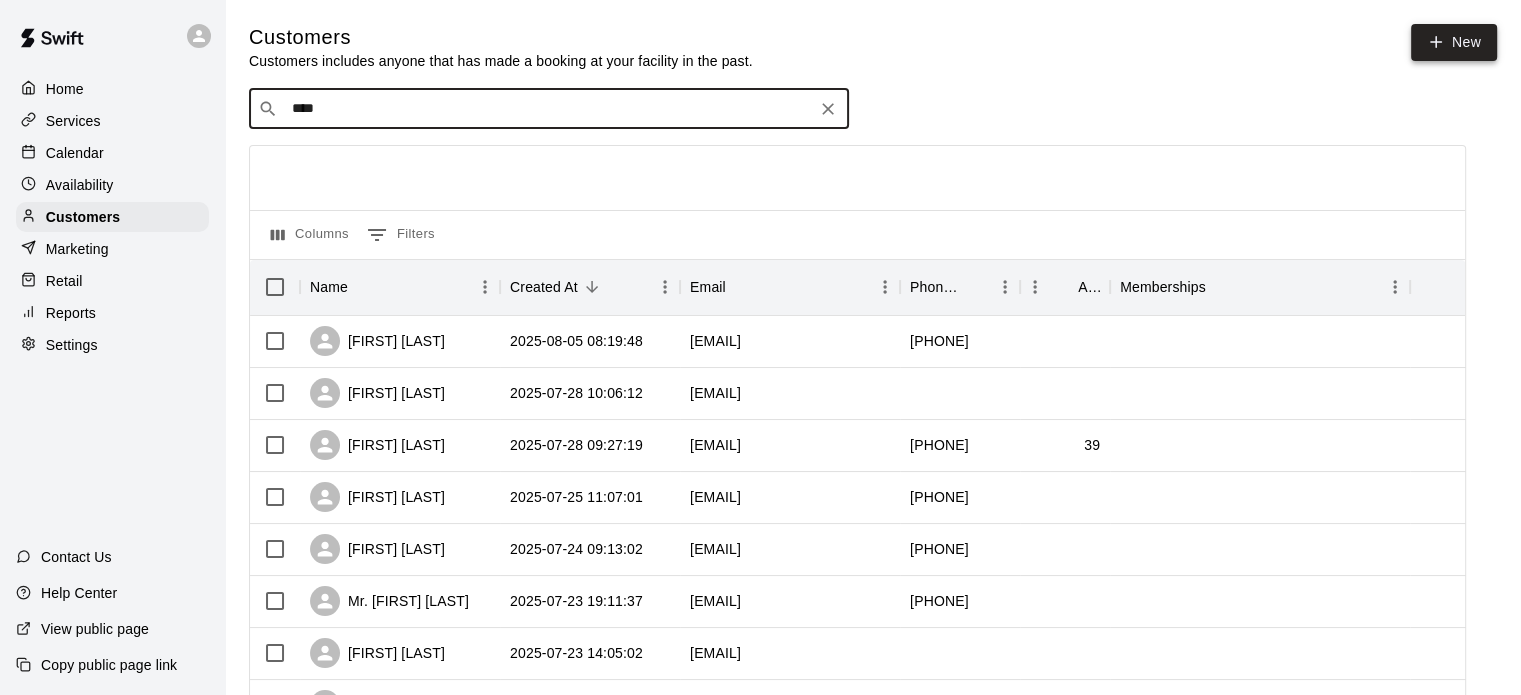 type on "****" 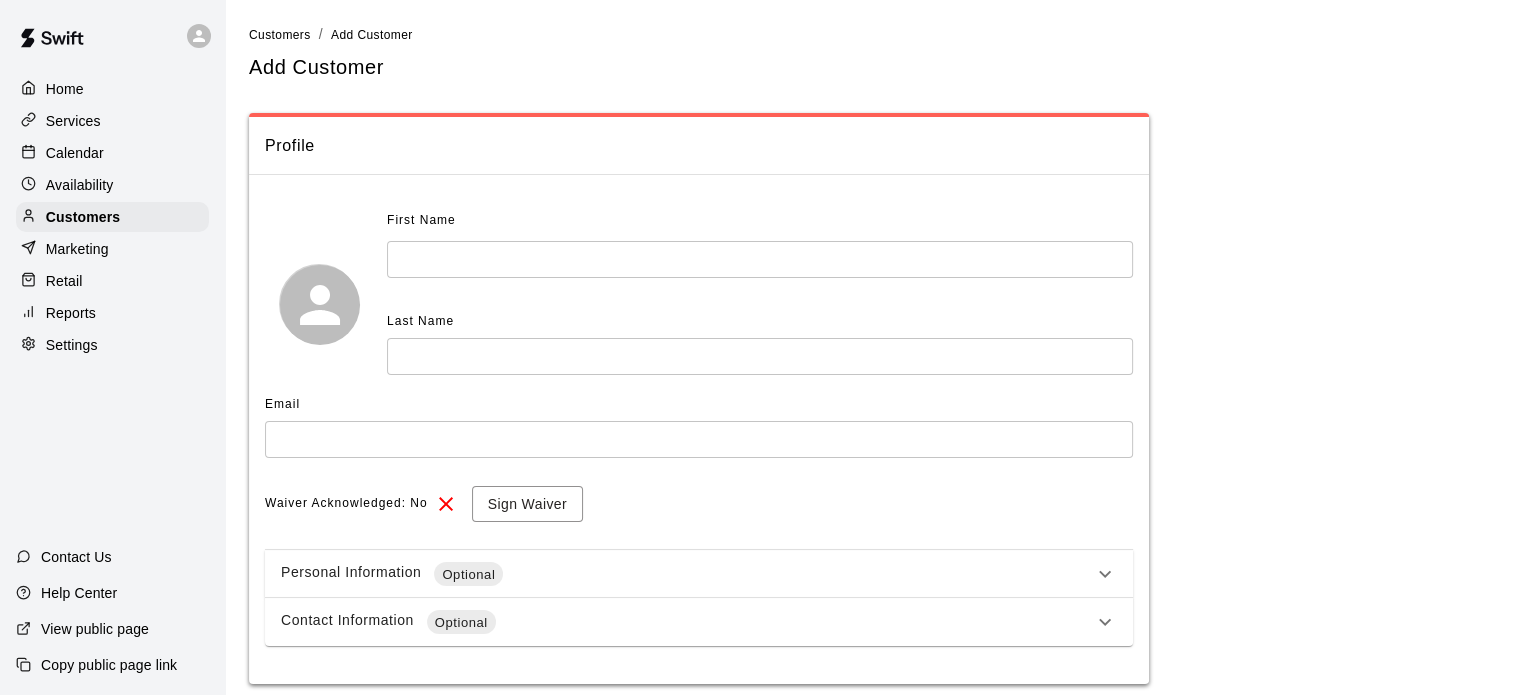 click at bounding box center [760, 259] 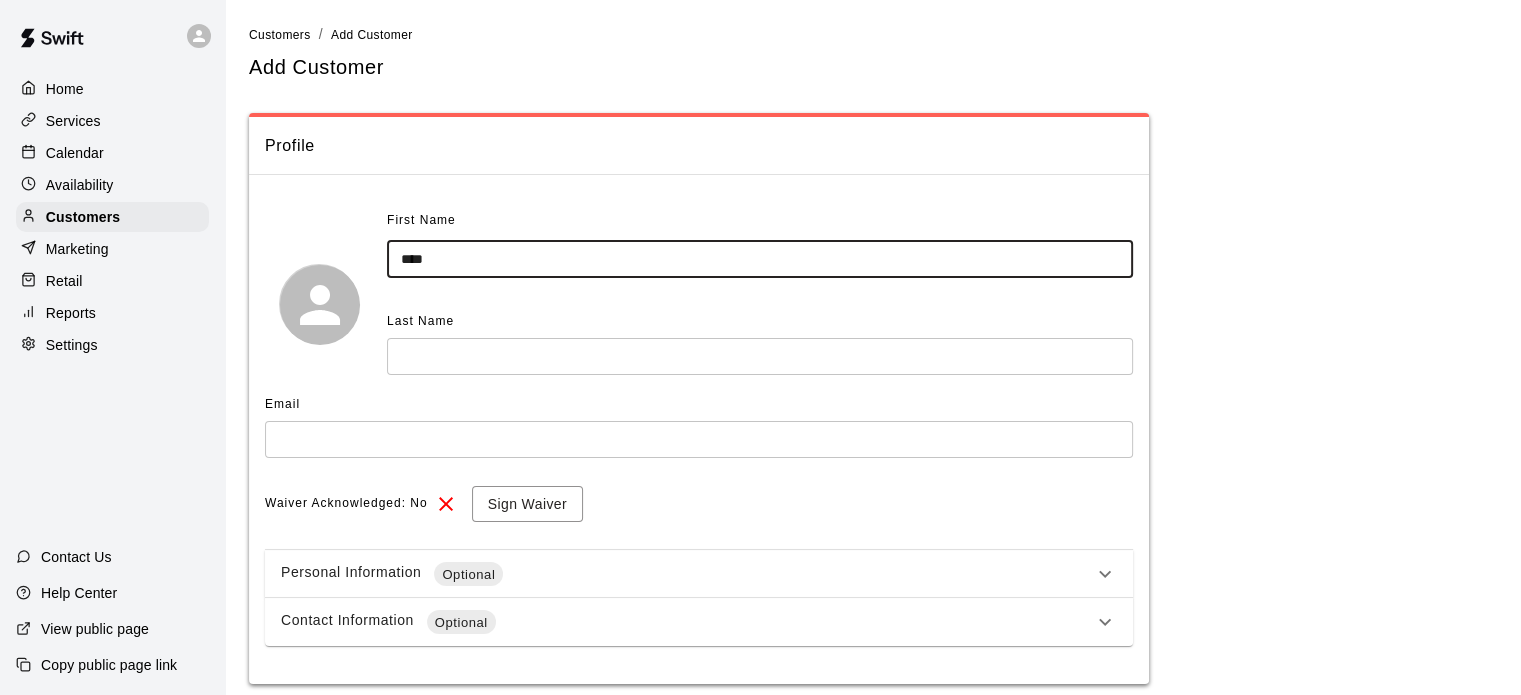 type on "****" 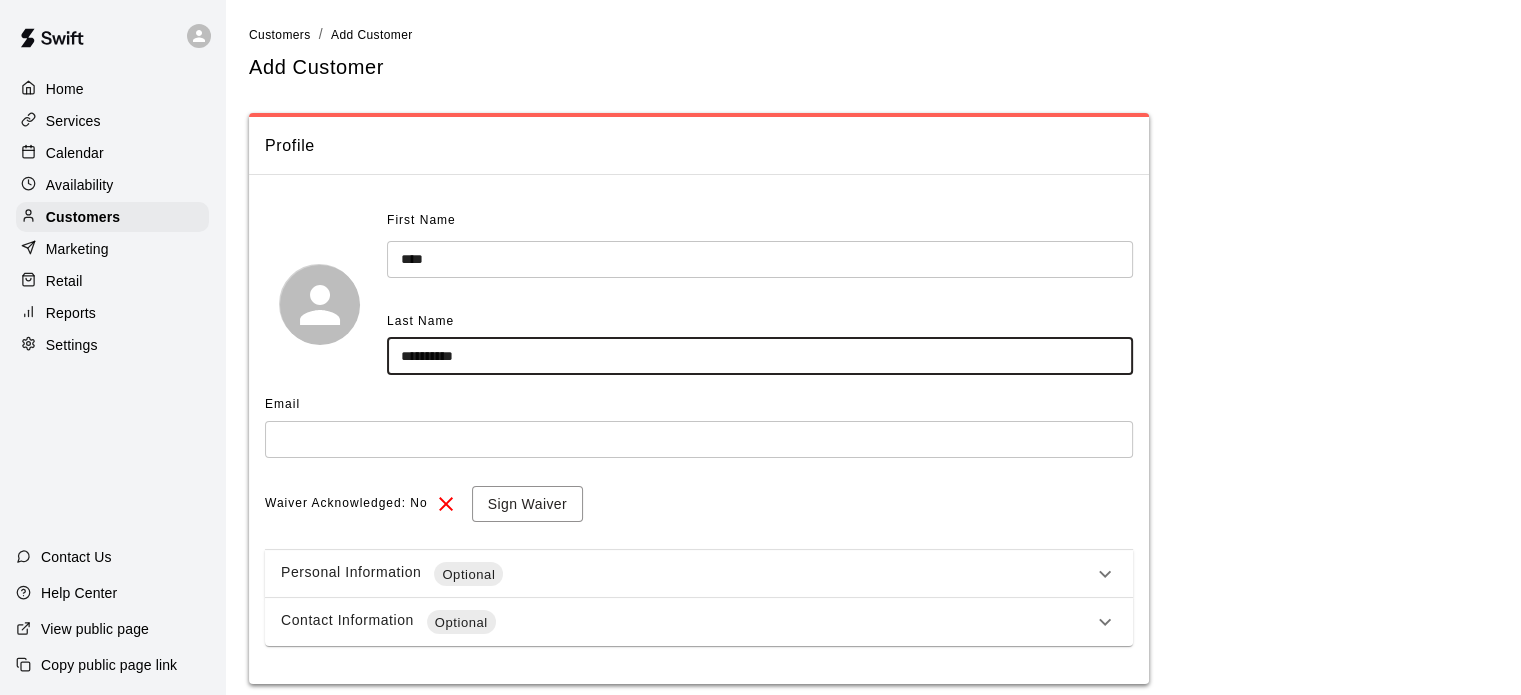 type on "**********" 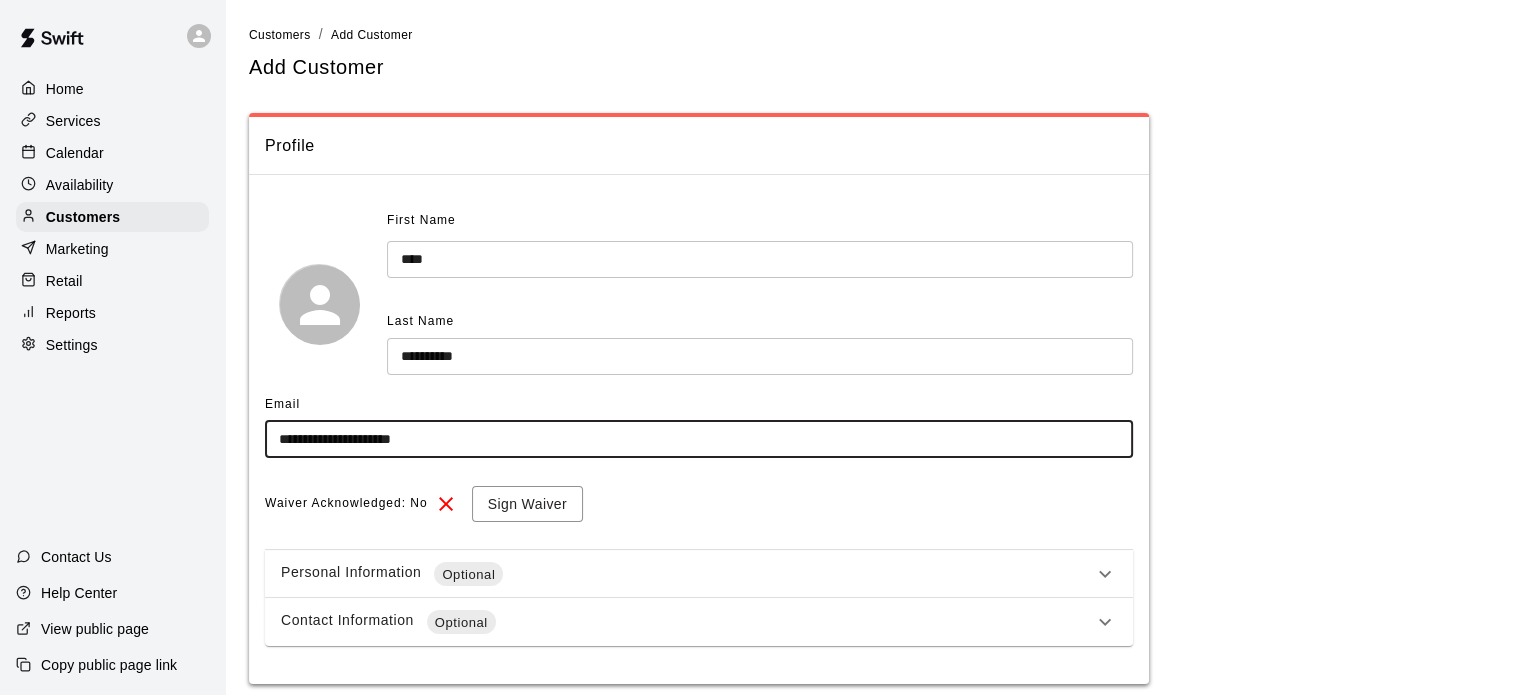 scroll, scrollTop: 68, scrollLeft: 0, axis: vertical 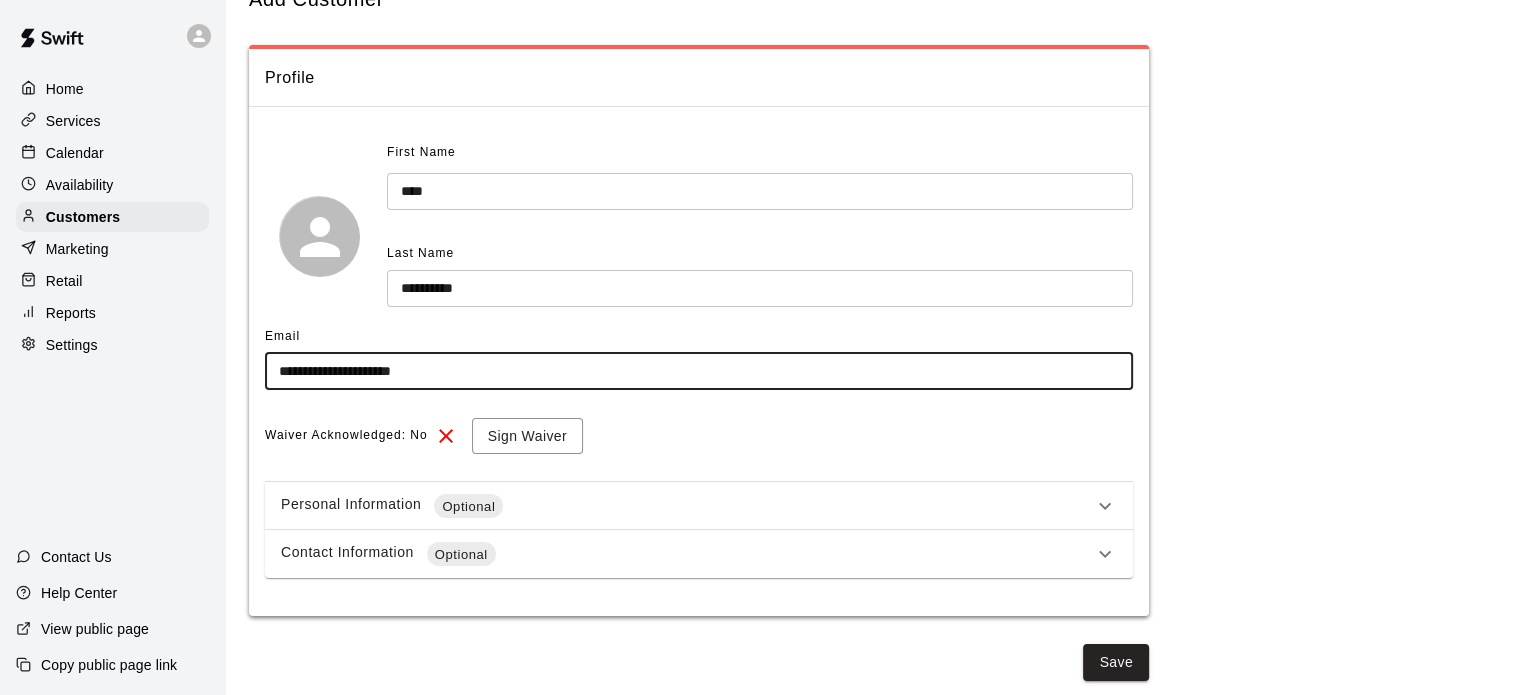 type on "**********" 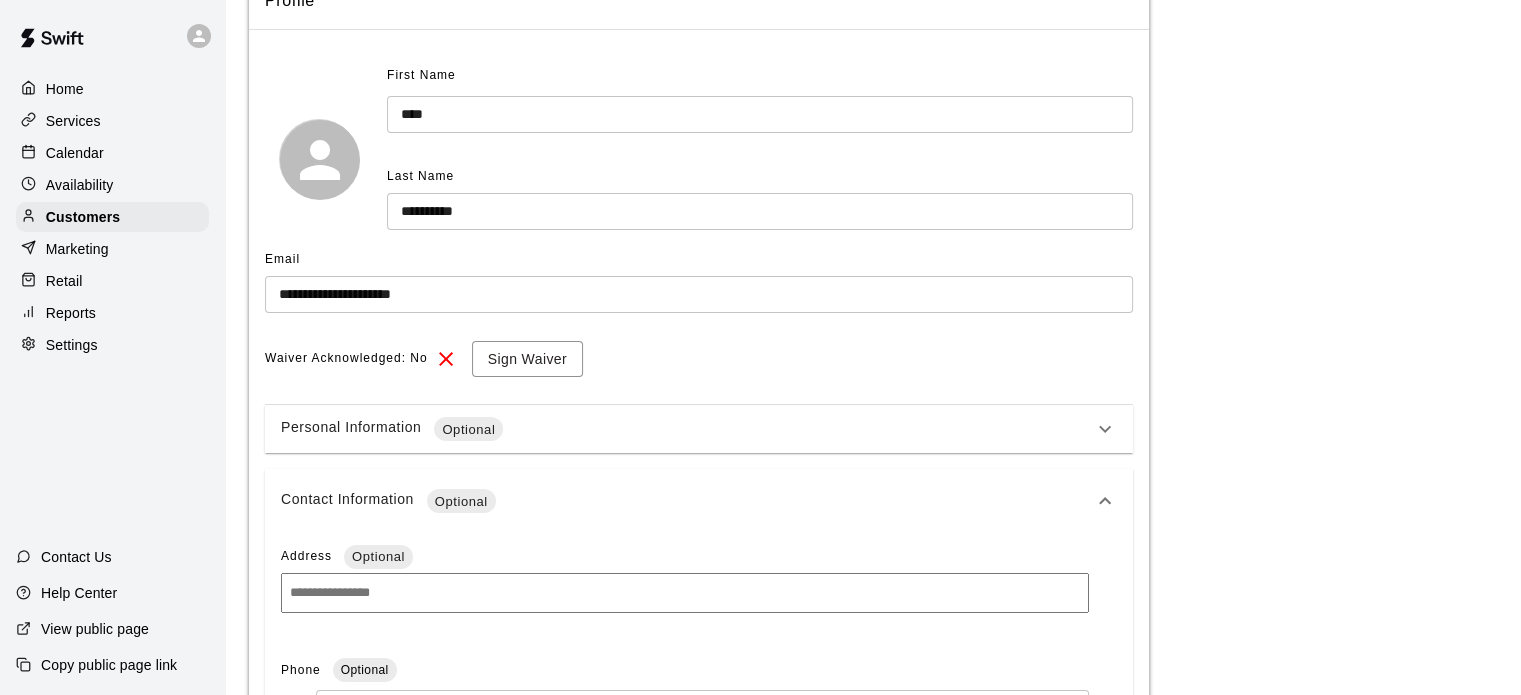 scroll, scrollTop: 143, scrollLeft: 0, axis: vertical 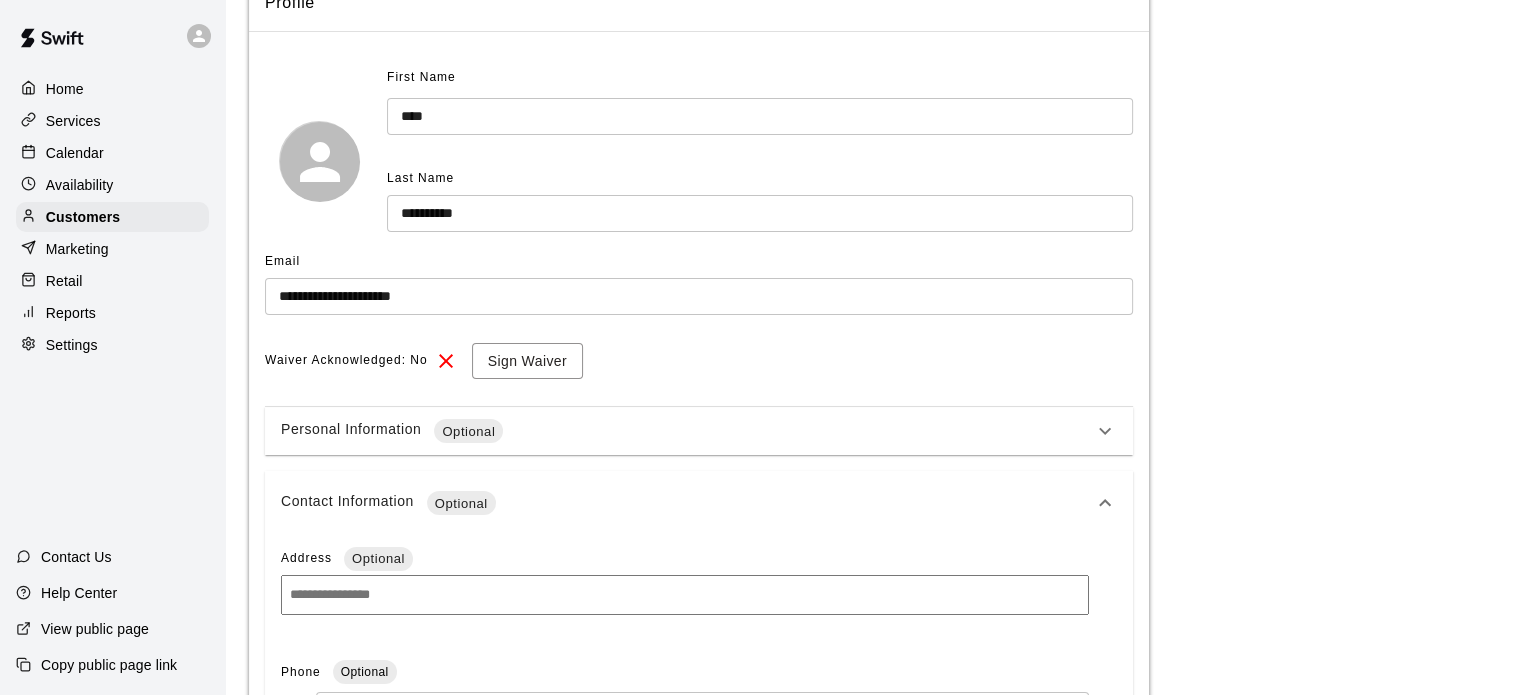 click on "Personal Information Optional" at bounding box center [687, 431] 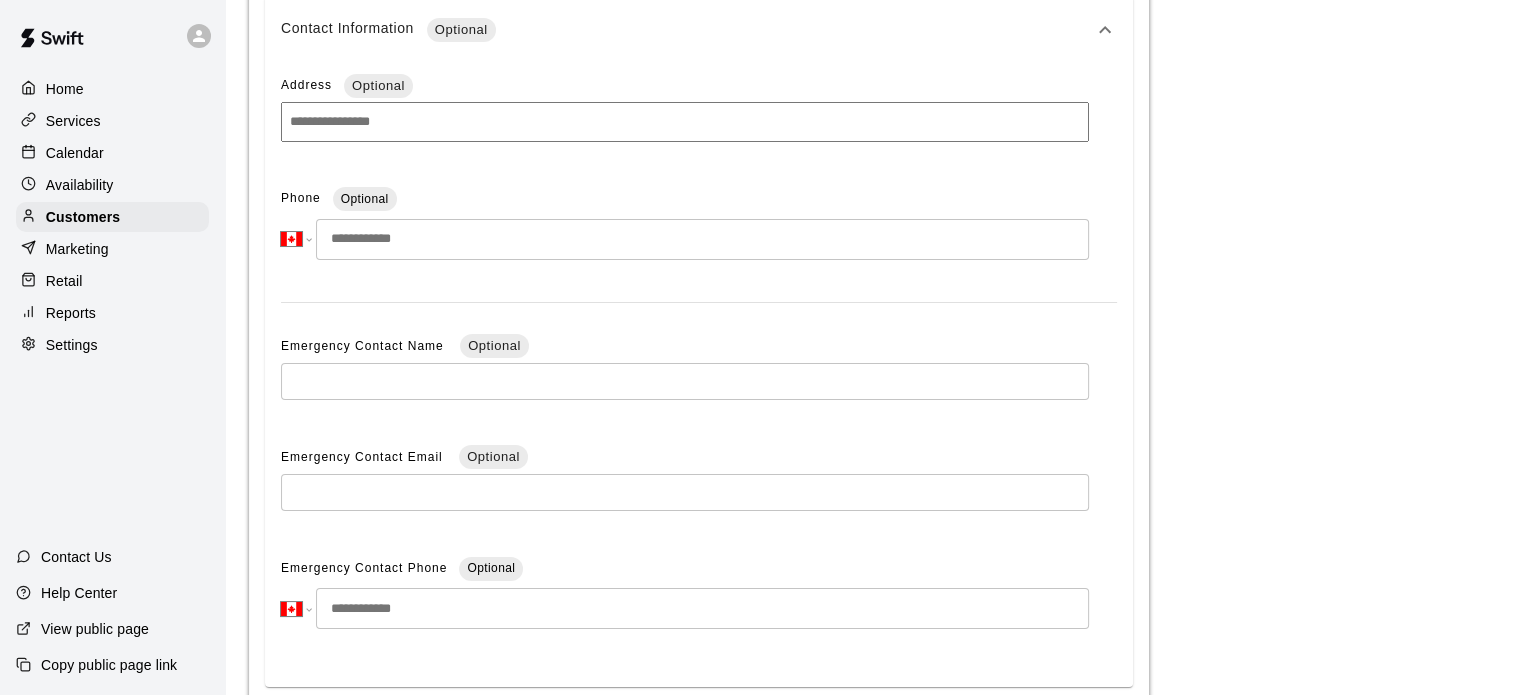 scroll, scrollTop: 1413, scrollLeft: 0, axis: vertical 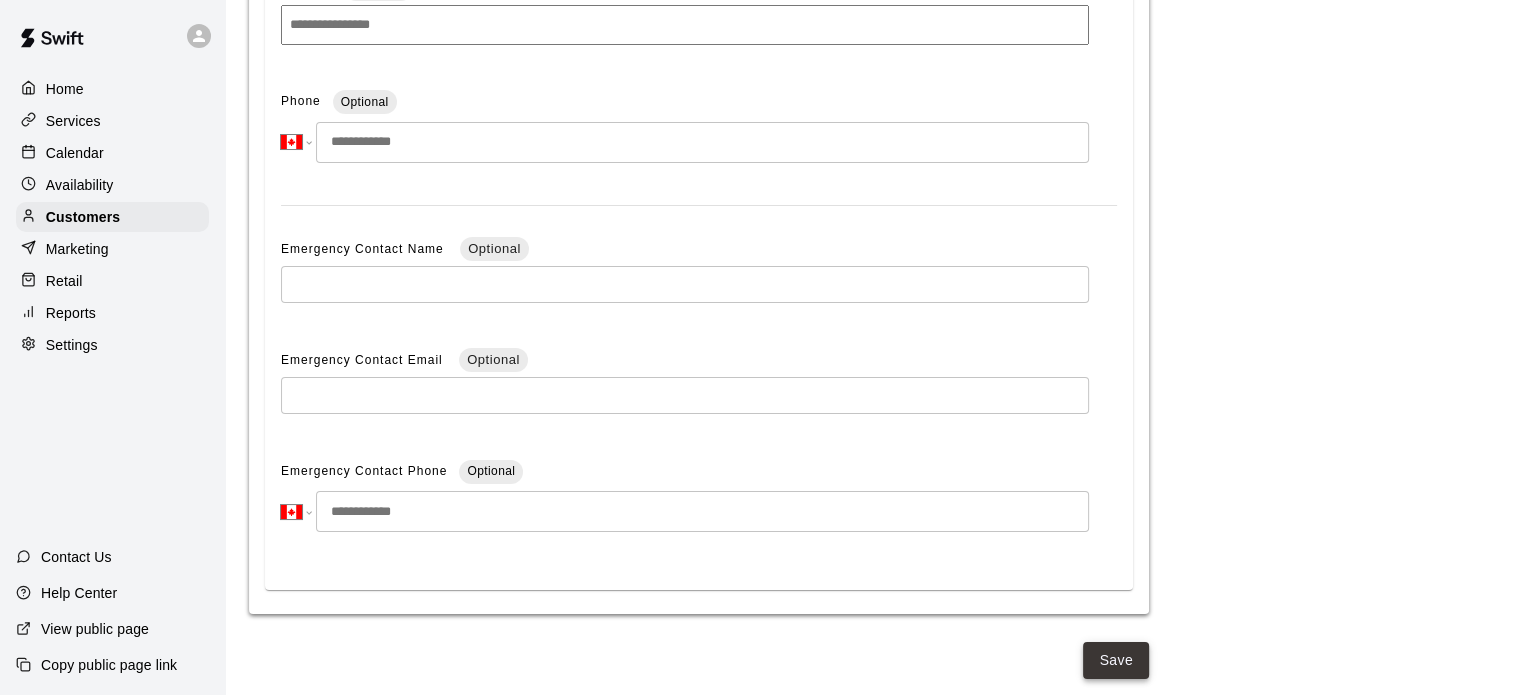 click on "Save" at bounding box center (1116, 660) 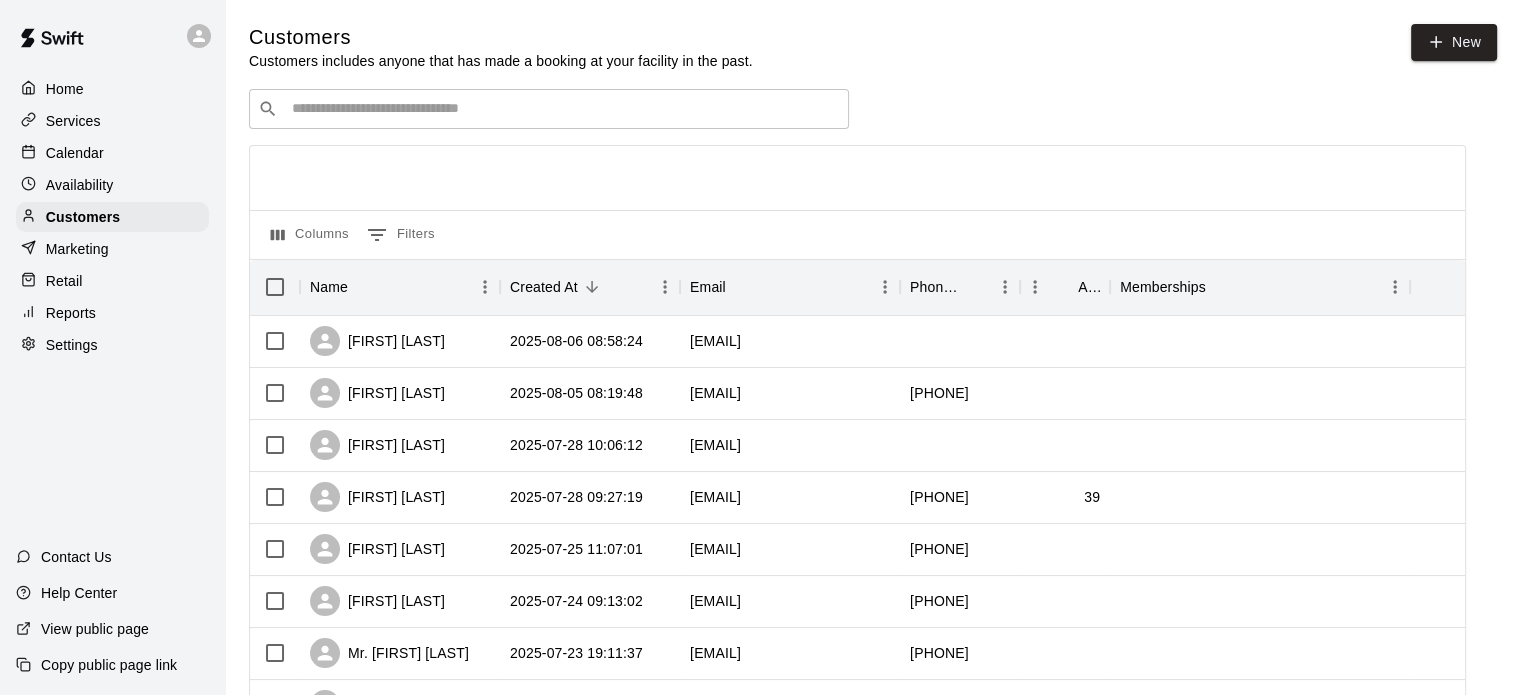 click on "Calendar" at bounding box center (75, 153) 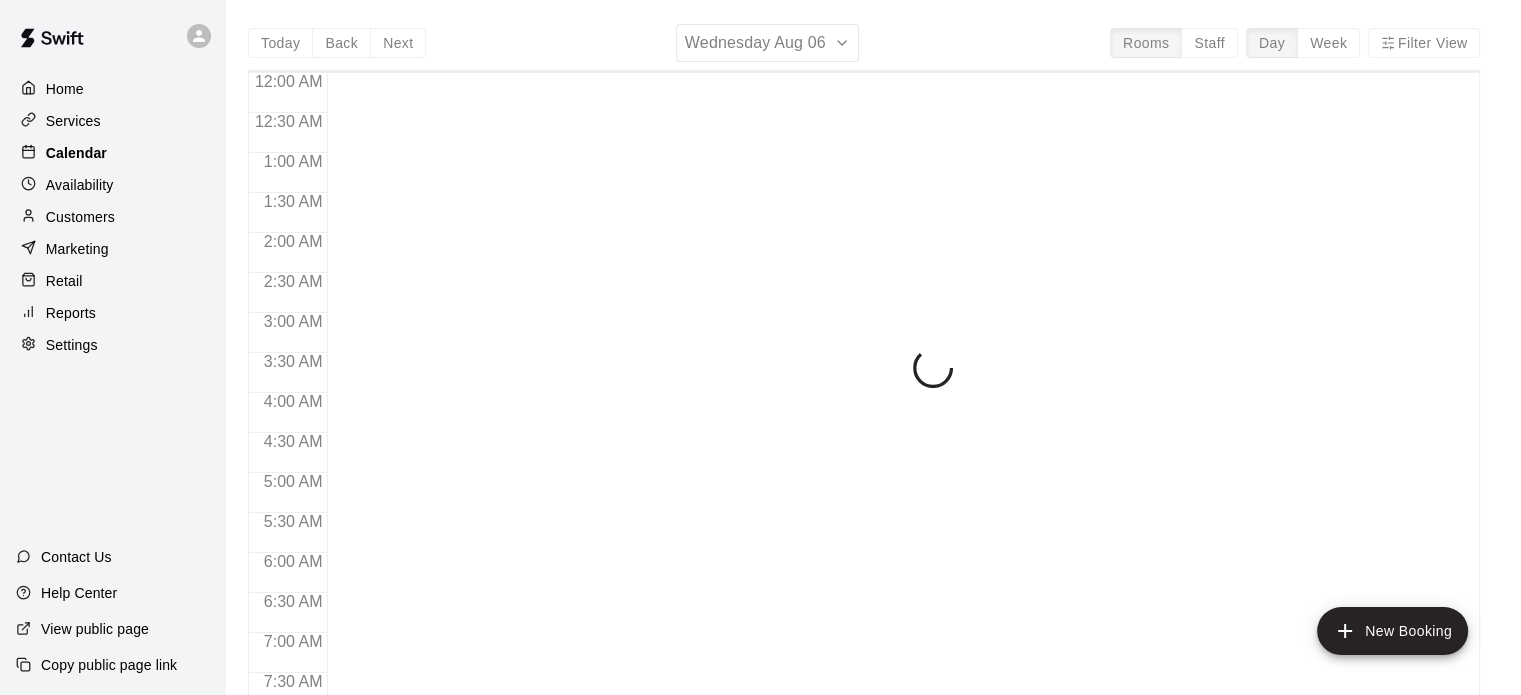 scroll, scrollTop: 718, scrollLeft: 0, axis: vertical 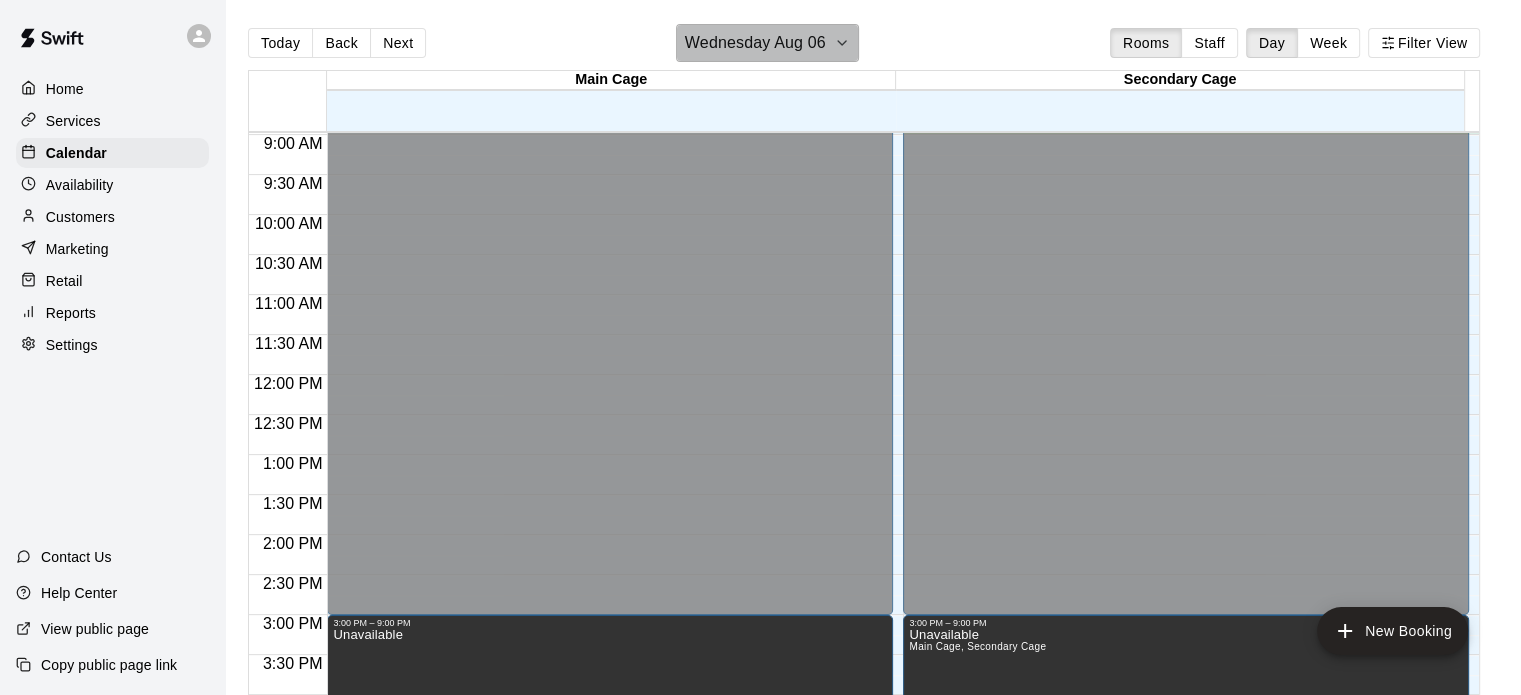 click on "Wednesday Aug 06" at bounding box center (755, 43) 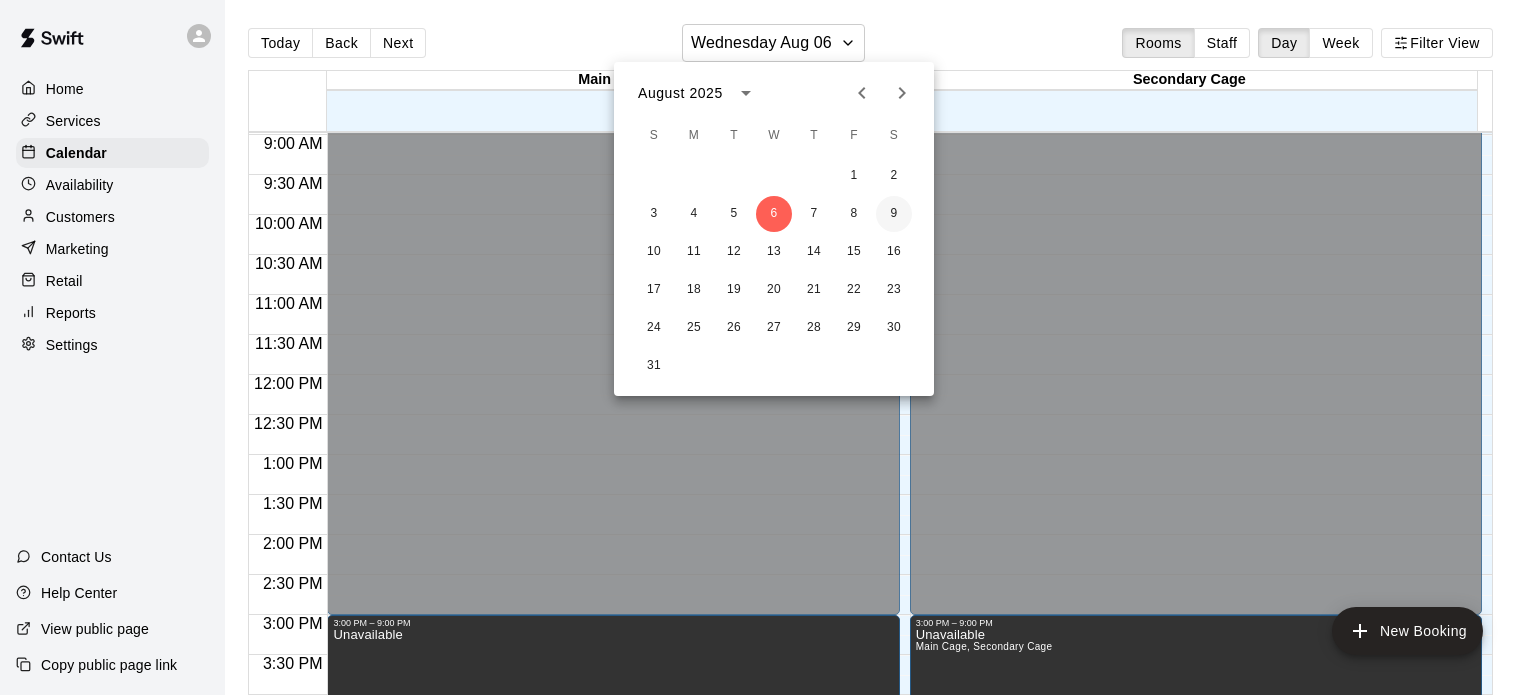 click on "9" at bounding box center (894, 214) 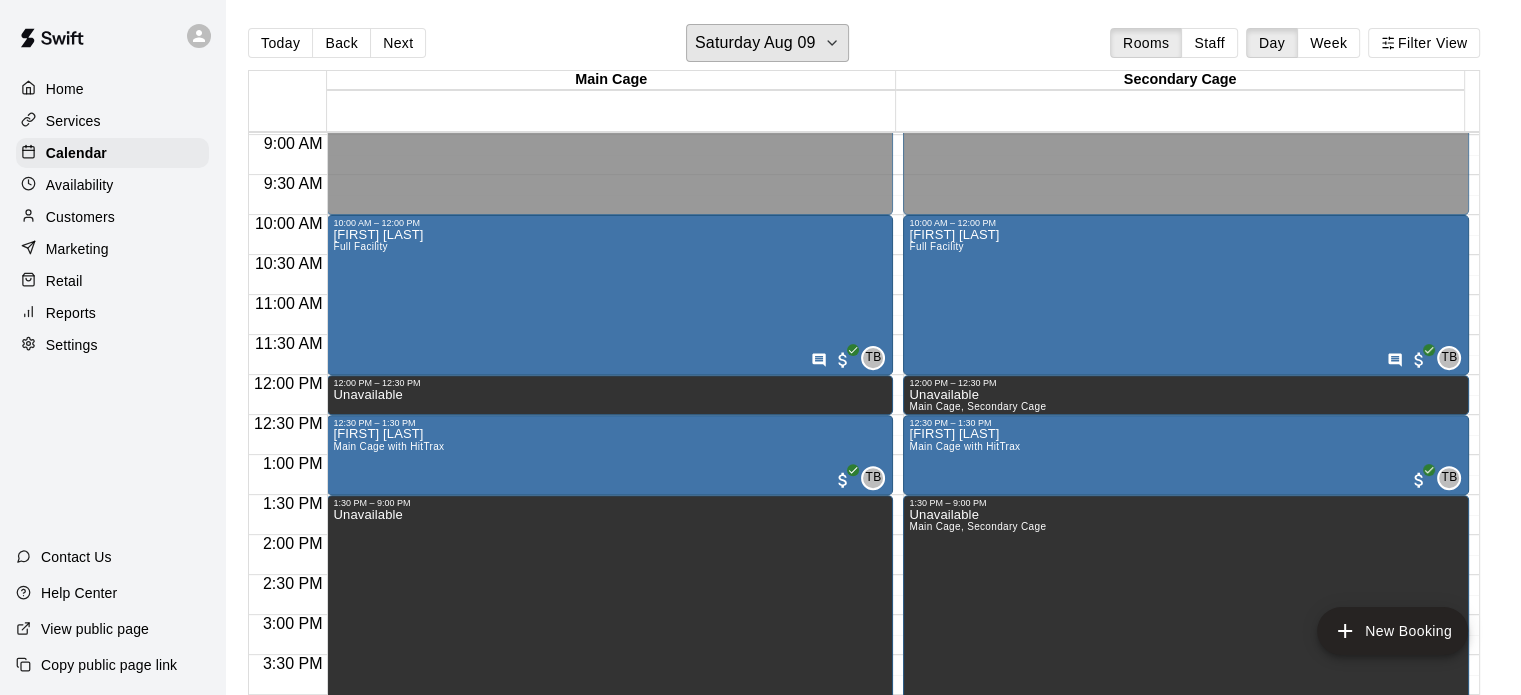scroll, scrollTop: 836, scrollLeft: 0, axis: vertical 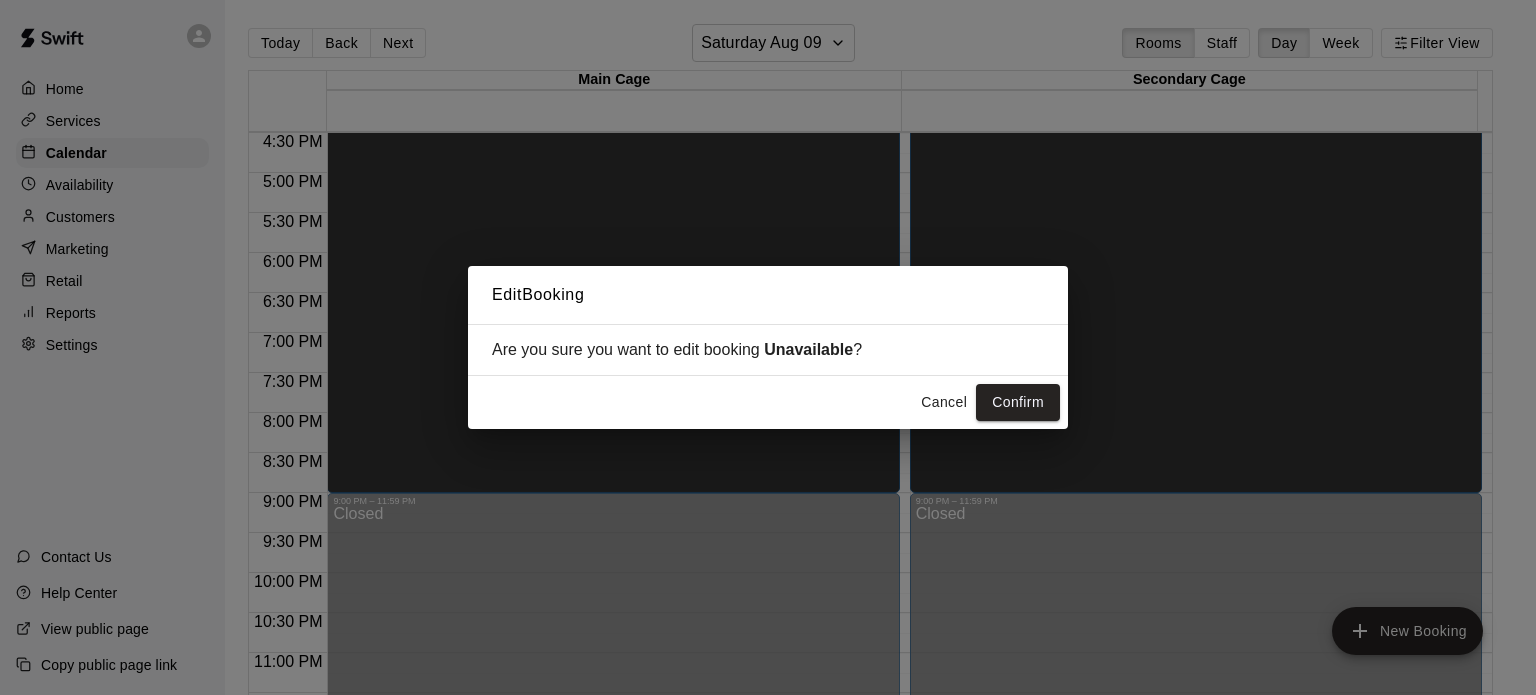 click on "Cancel" at bounding box center (944, 402) 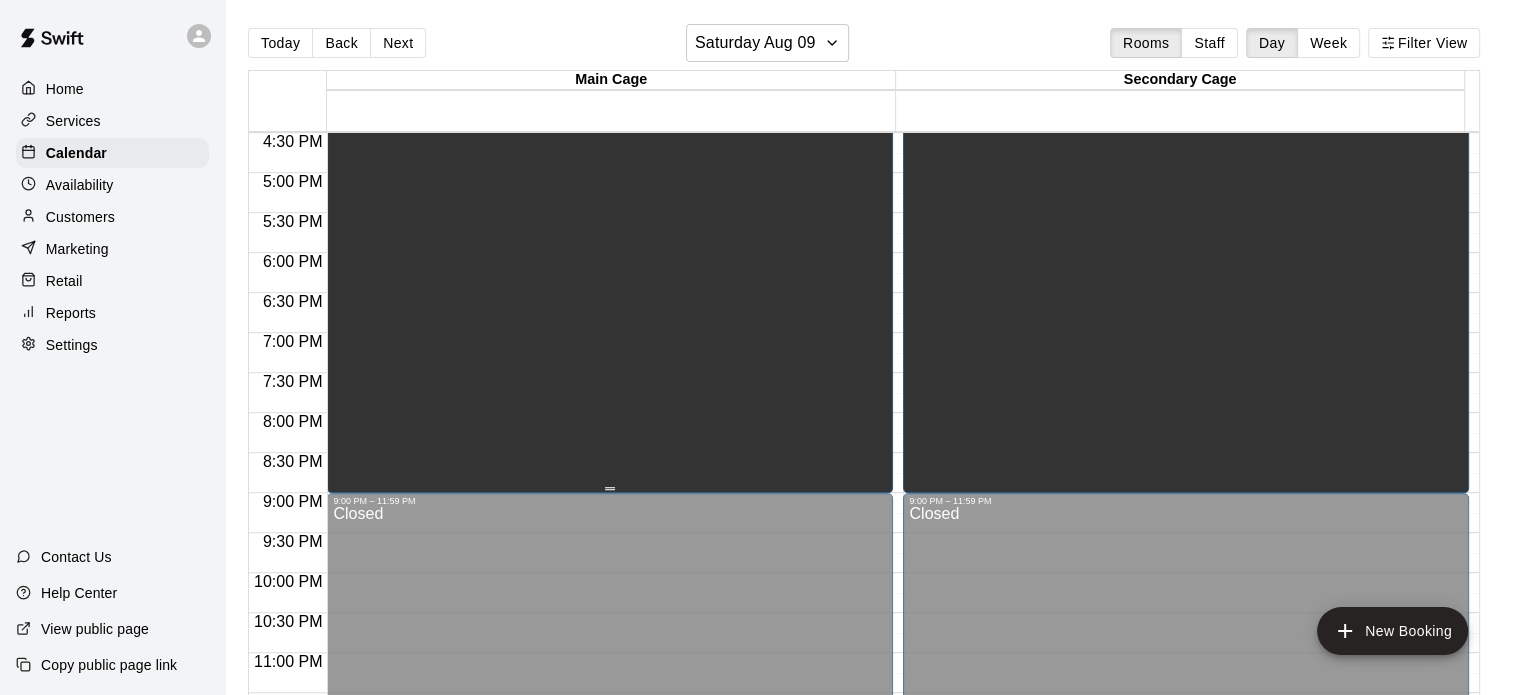scroll, scrollTop: 925, scrollLeft: 0, axis: vertical 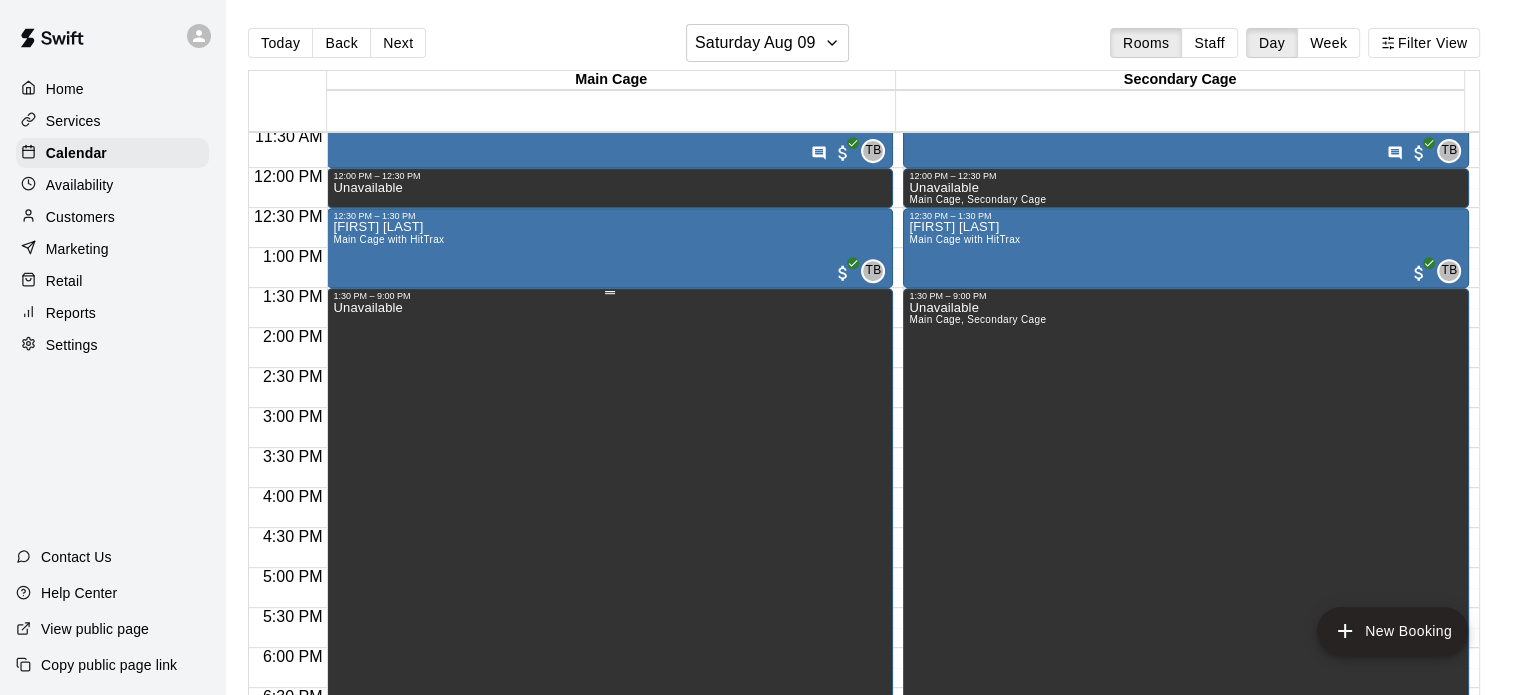 click on "Unavailable" at bounding box center [610, 648] 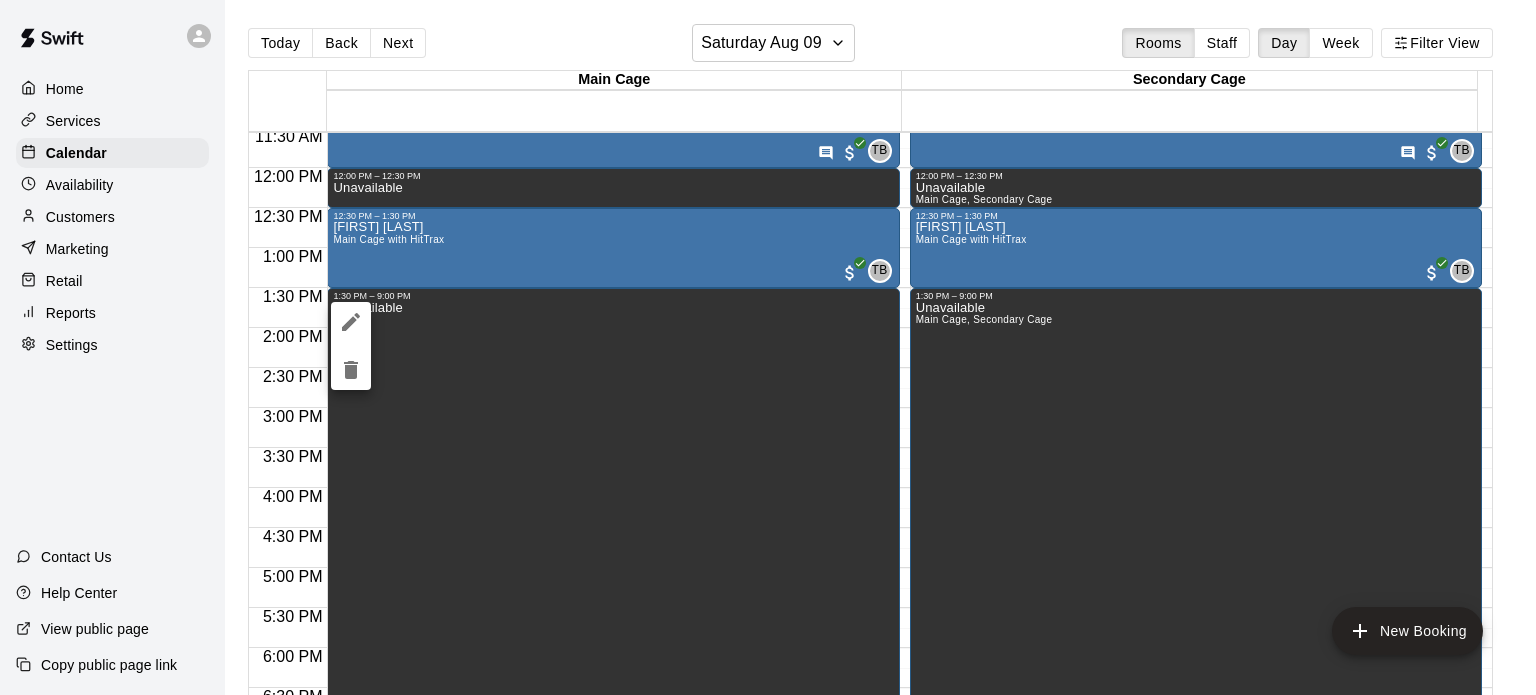click 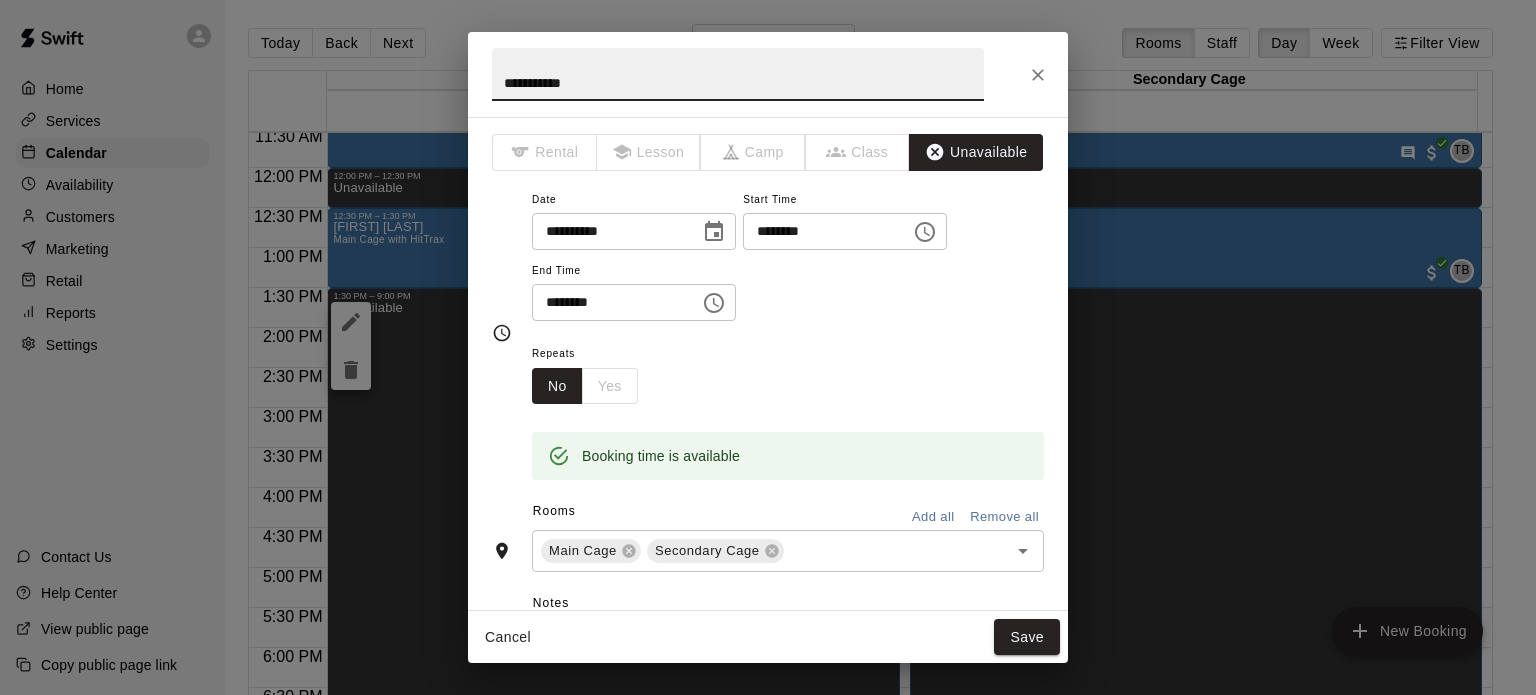 click on "********" at bounding box center (820, 231) 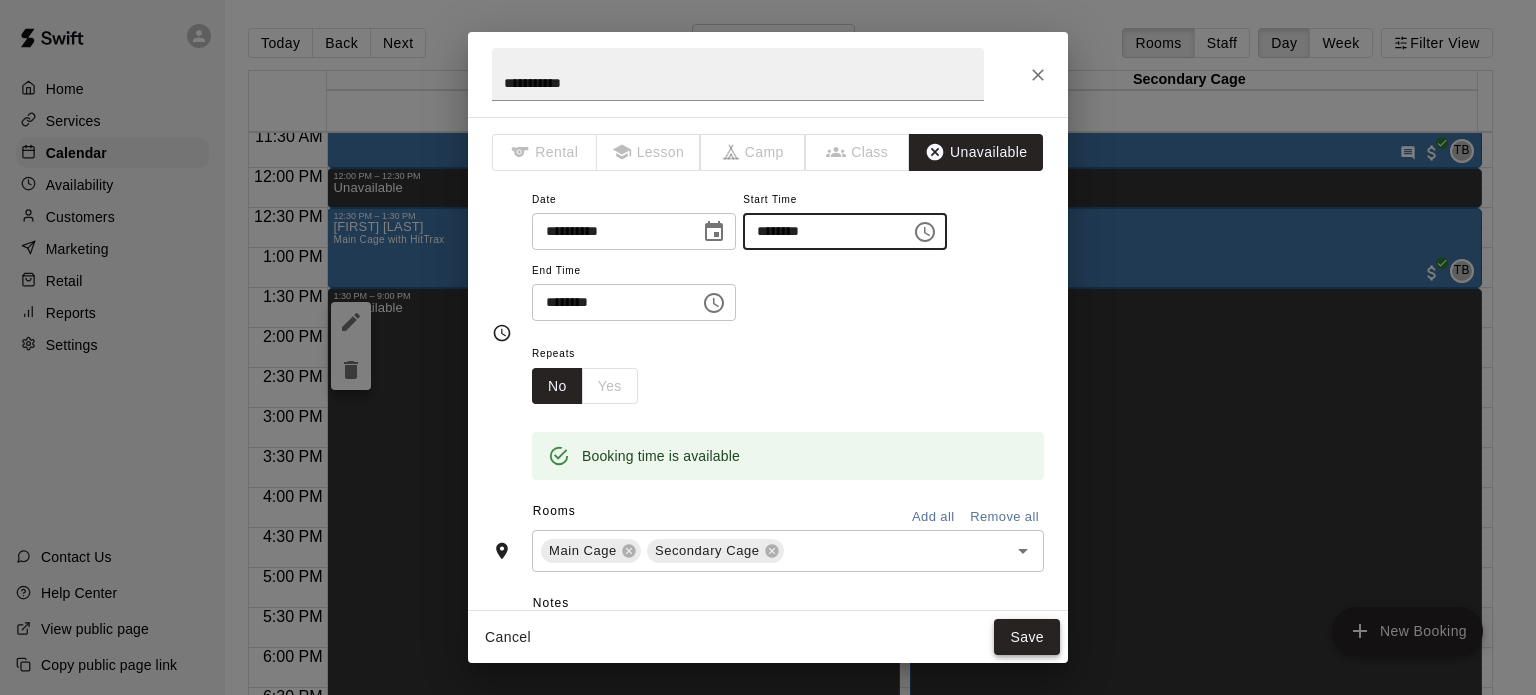 type on "********" 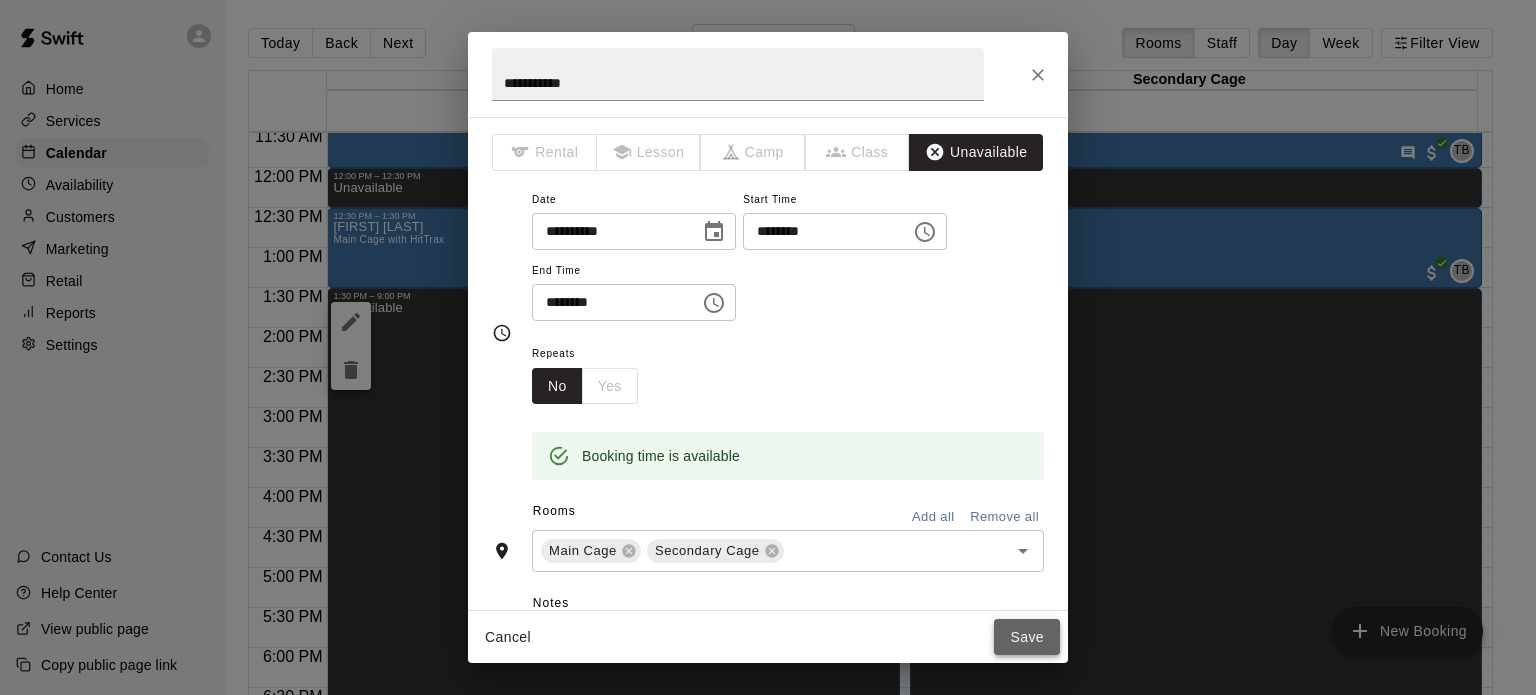 click on "Save" at bounding box center [1027, 637] 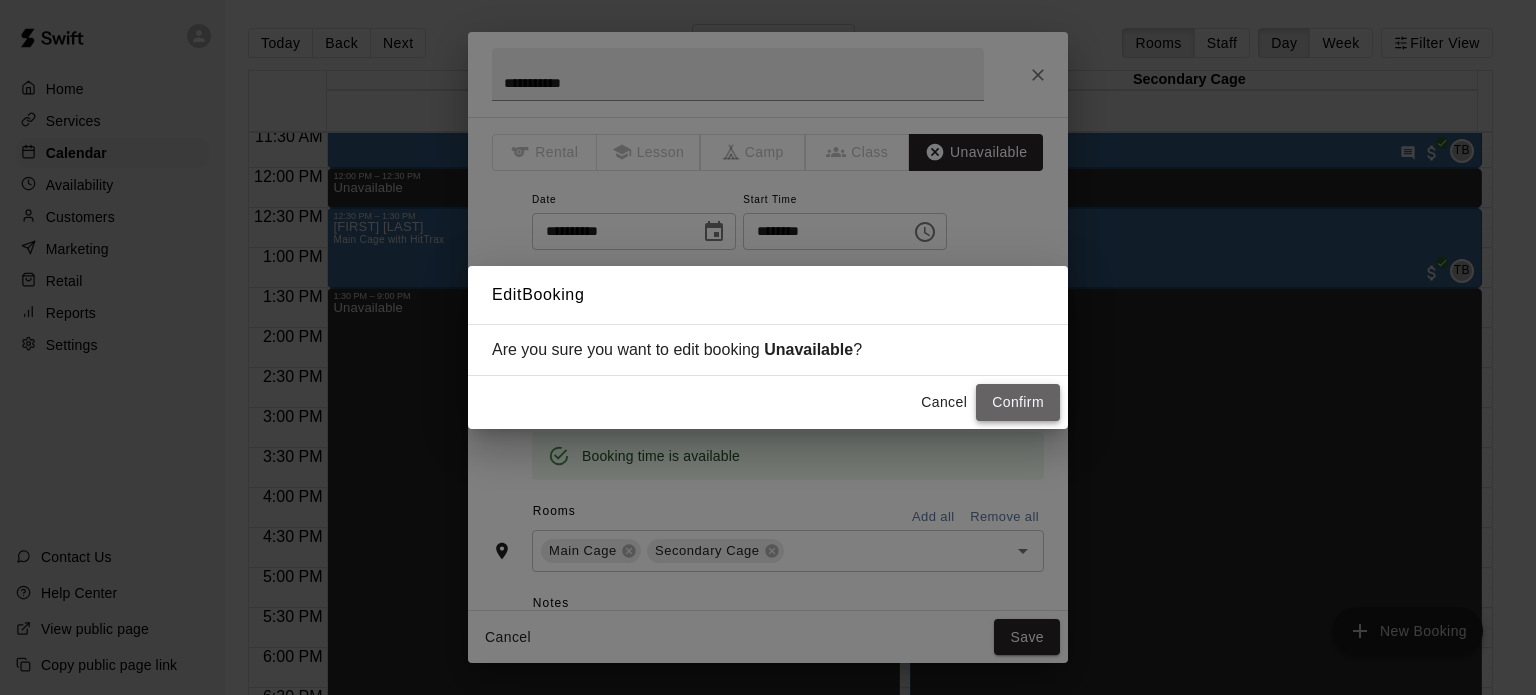 click on "Confirm" at bounding box center [1018, 402] 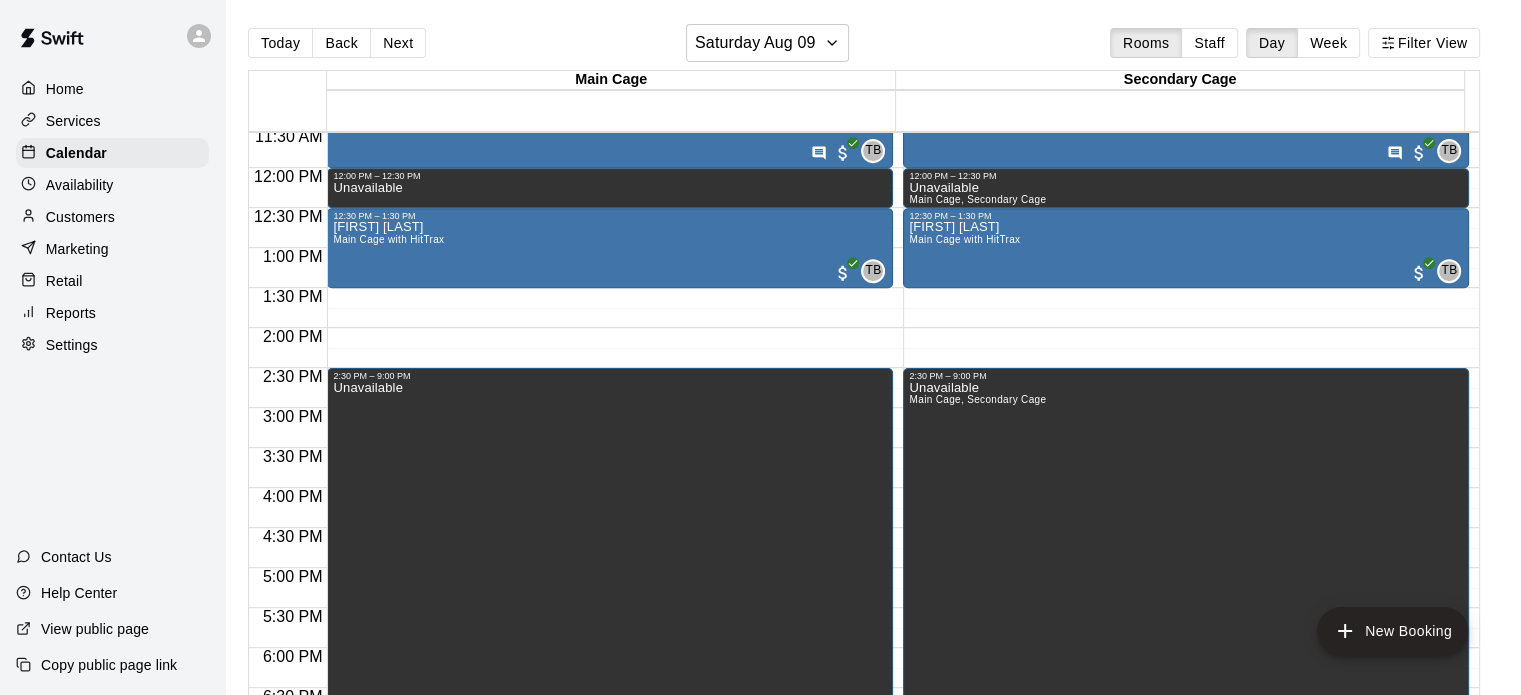 click on "12:00 AM – 10:00 AM Closed 10:00 AM – 12:00 PM [FIRST] [LAST] Full Facility TB 0 12:00 PM – 12:30 PM Unavailable 12:30 PM – 1:30 PM [FIRST] [LAST] Main Cage with HitTrax TB 0 2:30 PM – 9:00 PM Unavailable 9:00 PM – 11:59 PM Closed" at bounding box center [610, 168] 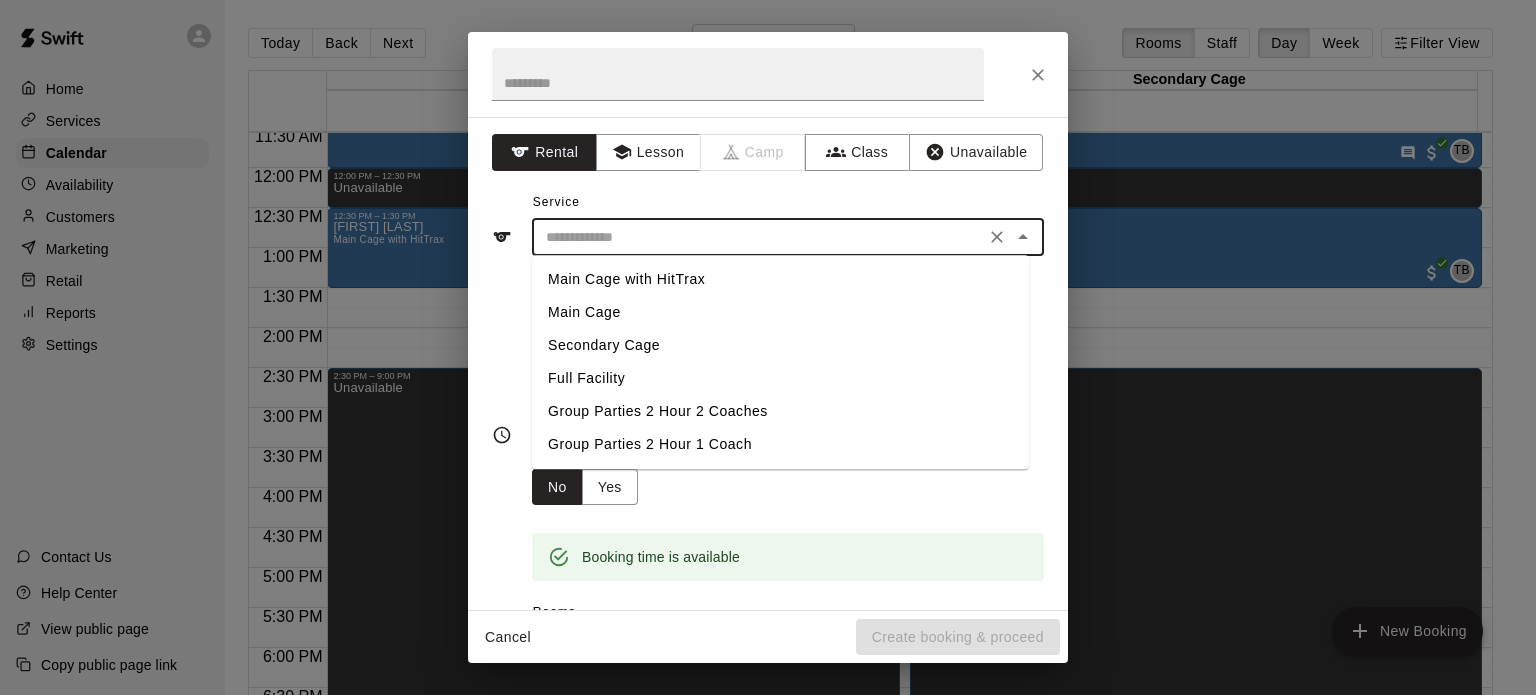 click at bounding box center (758, 237) 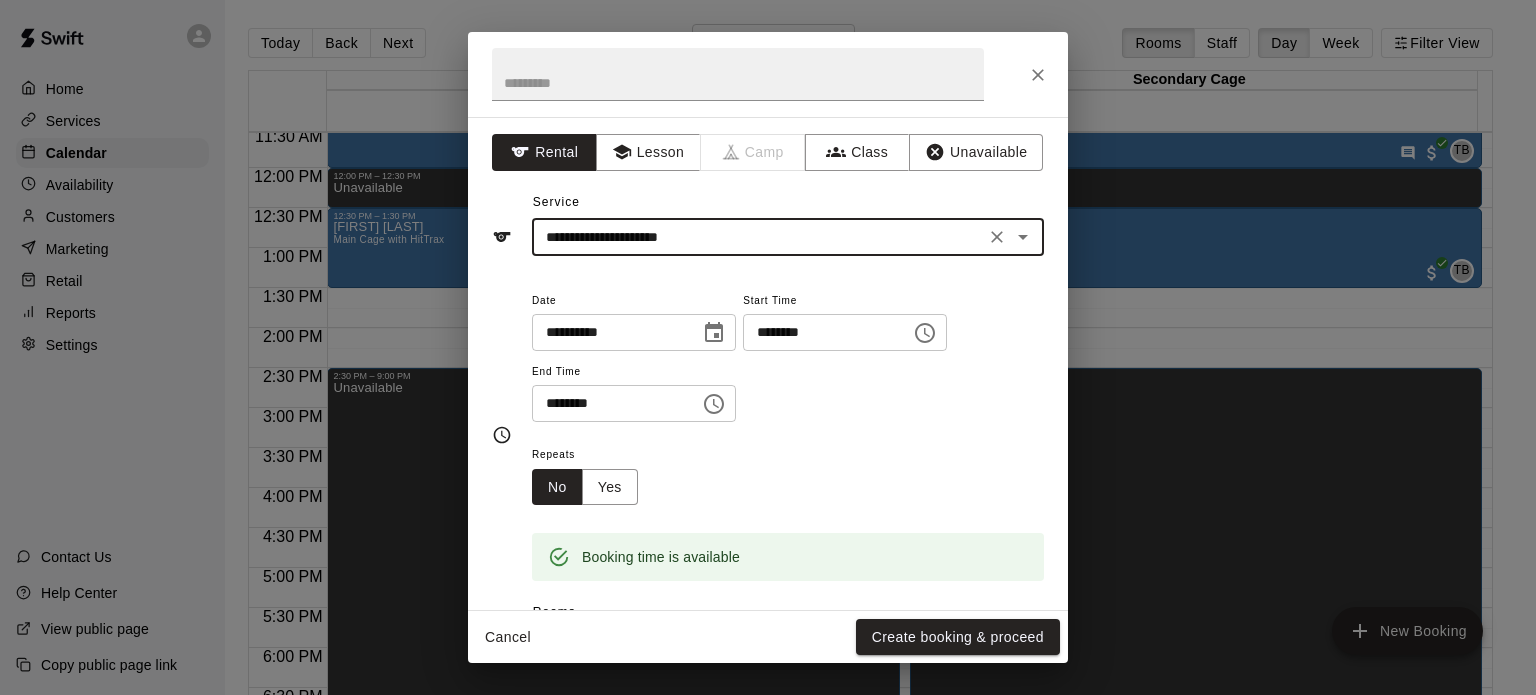 click on "**********" at bounding box center [609, 332] 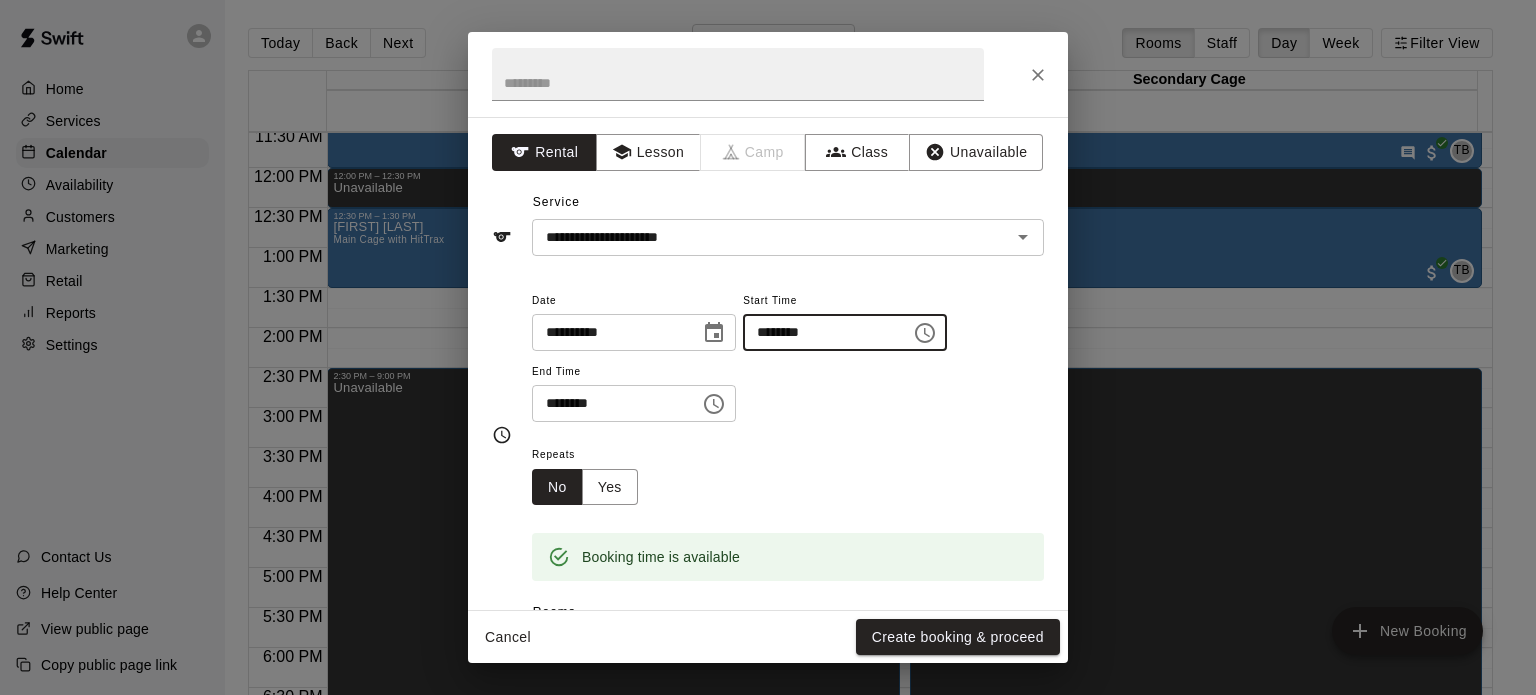 click on "********" at bounding box center (820, 332) 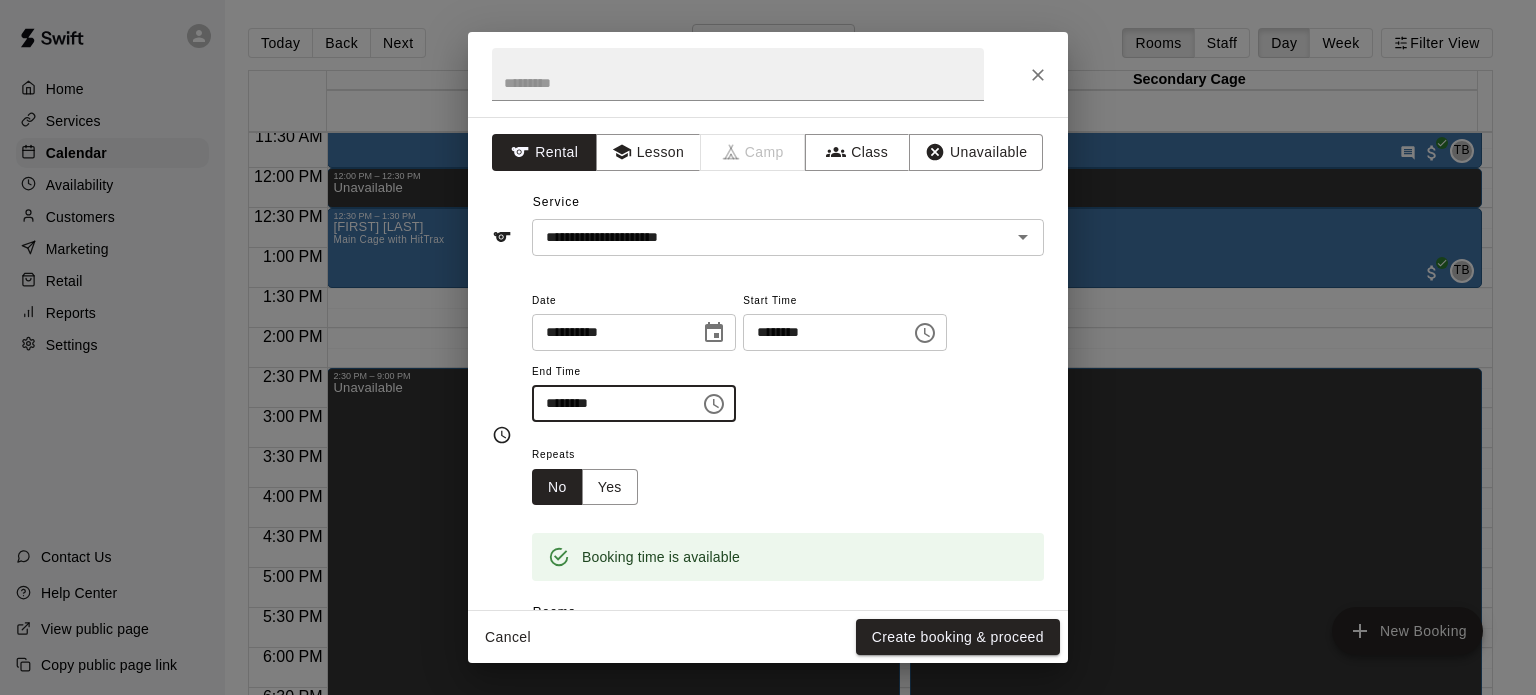 click on "********" at bounding box center (609, 403) 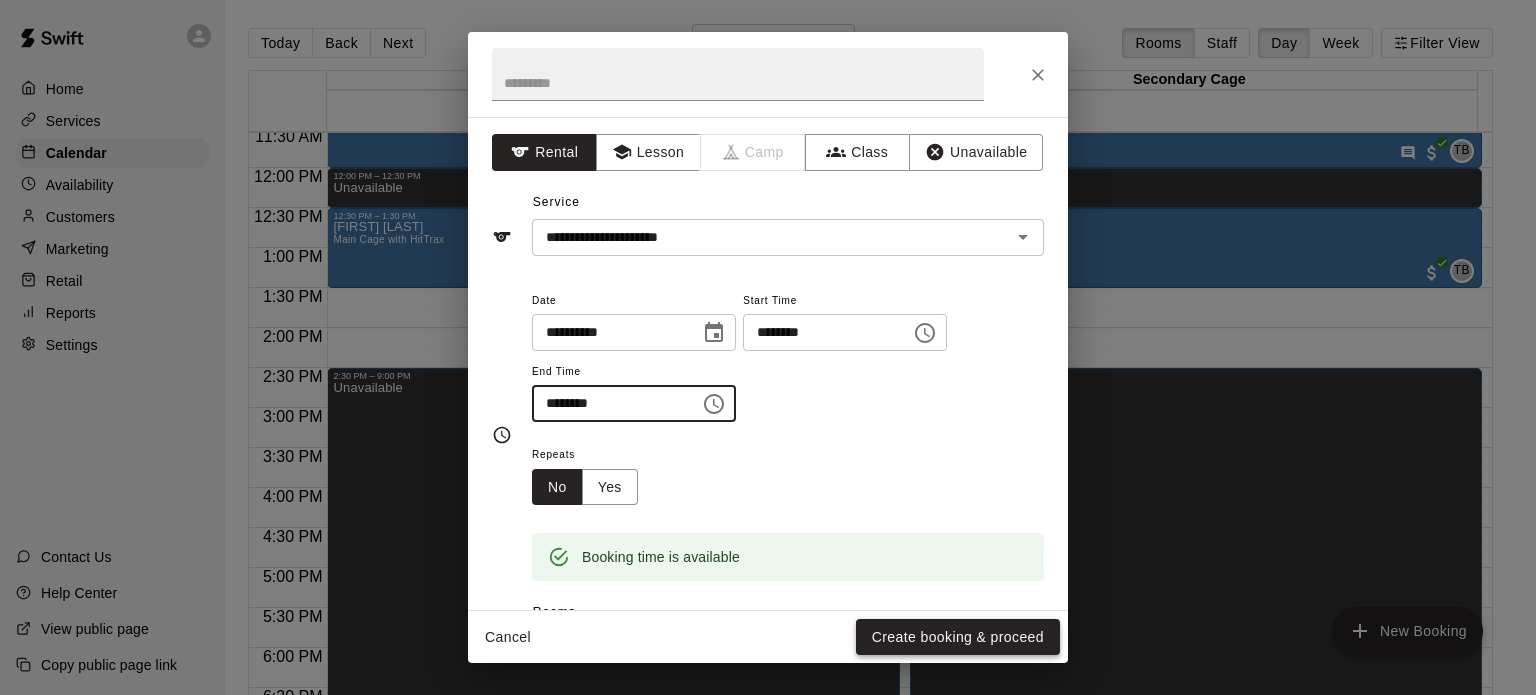 type on "********" 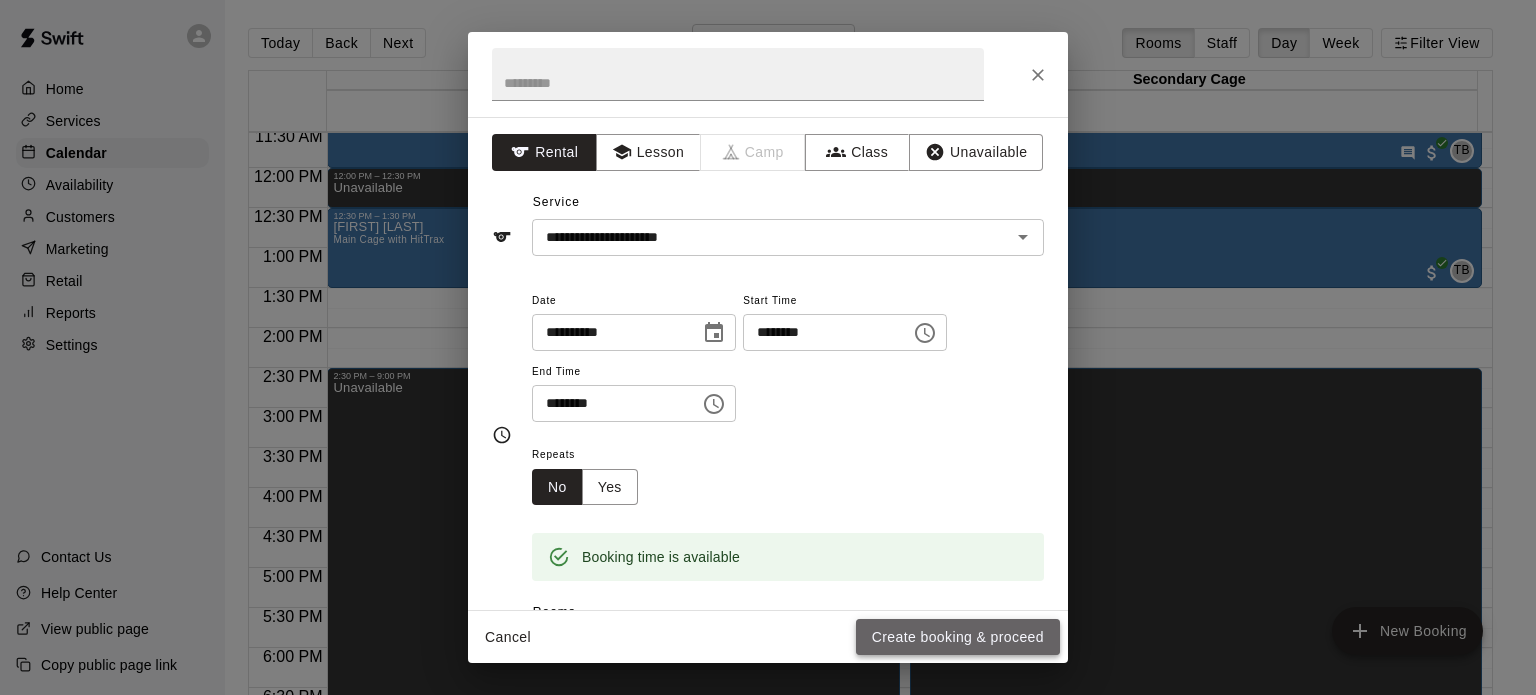 click on "Create booking & proceed" at bounding box center (958, 637) 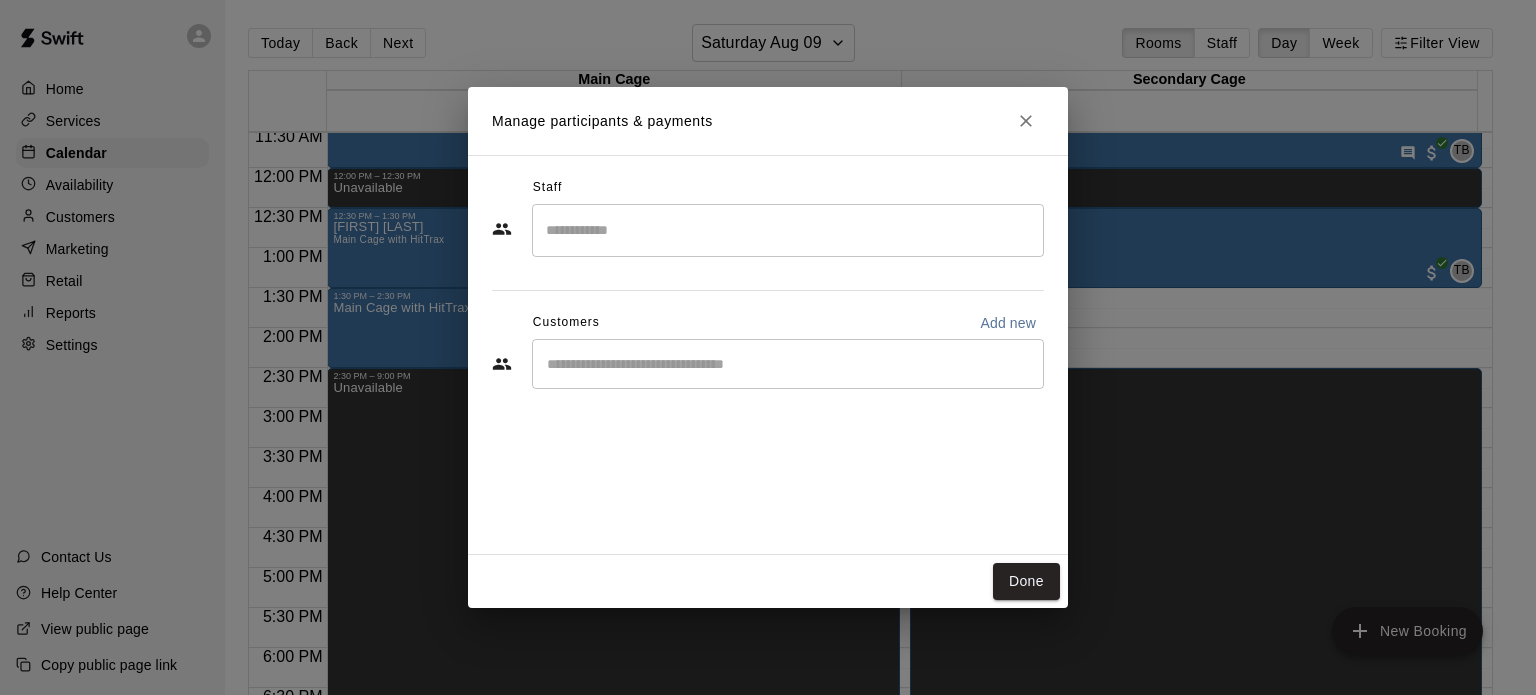 click at bounding box center [788, 230] 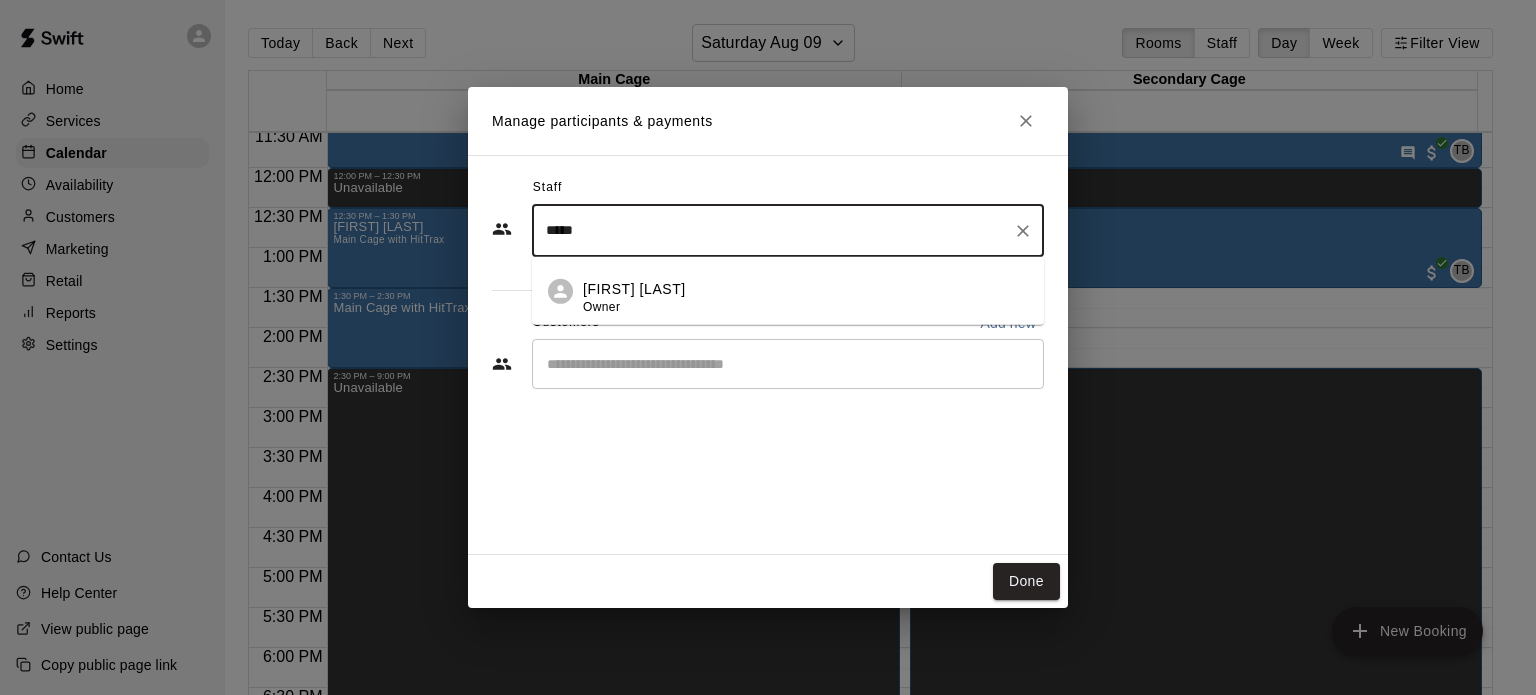click on "[FIRST] [LAST]" at bounding box center (634, 288) 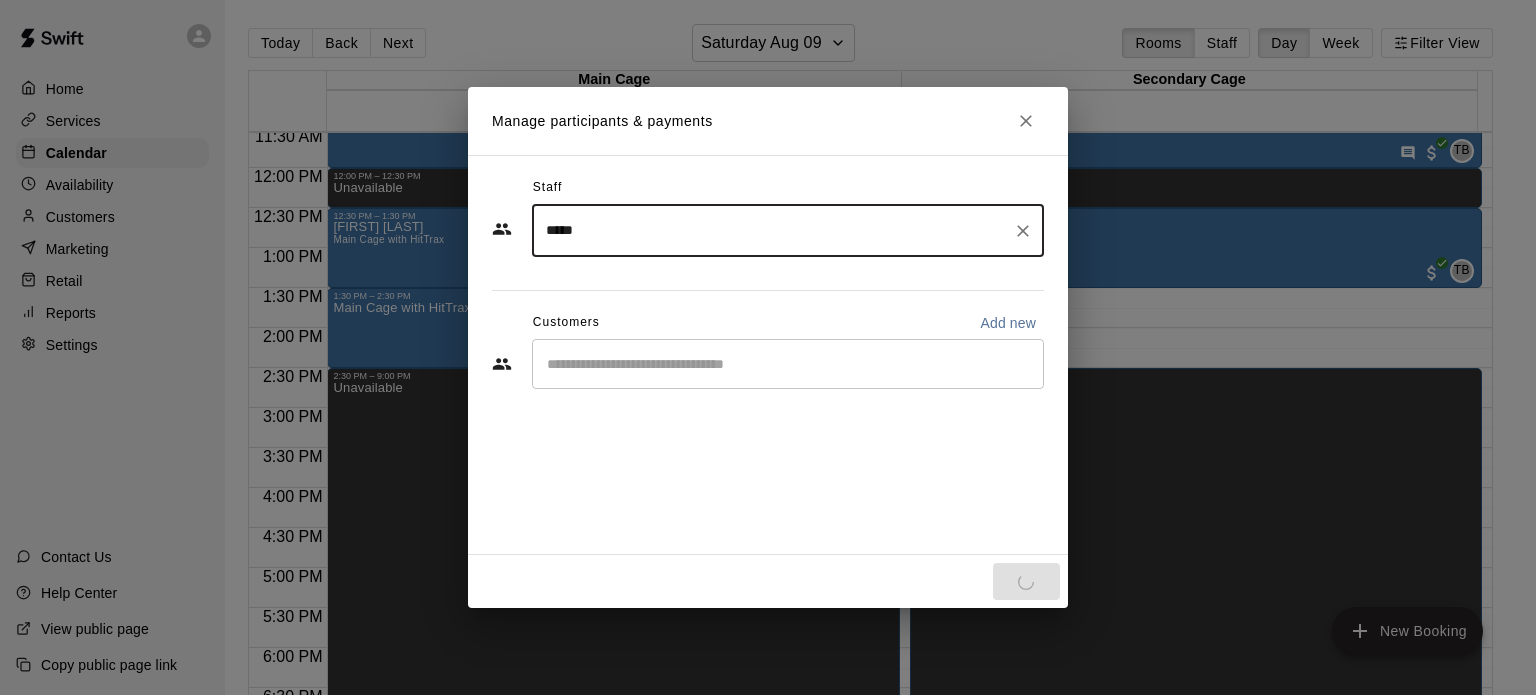 click on "​" at bounding box center (788, 364) 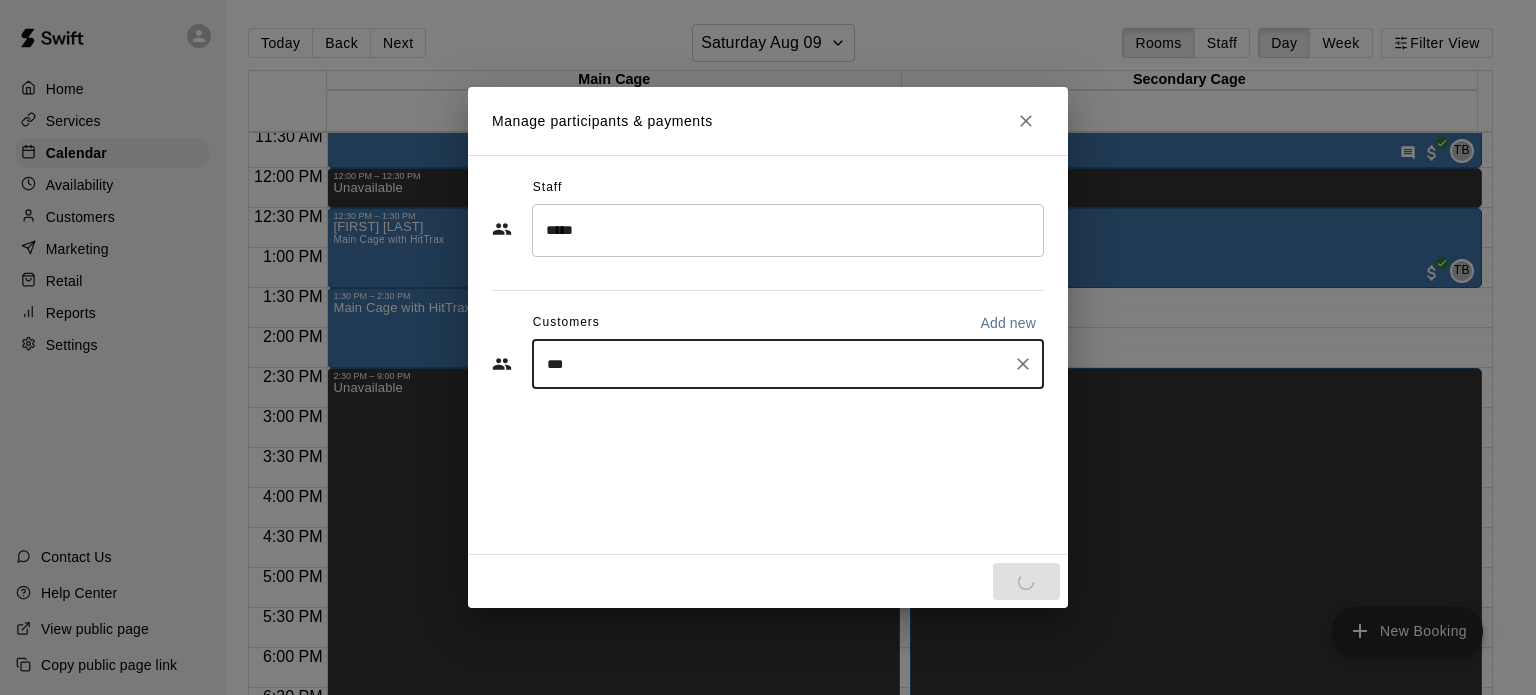 type on "****" 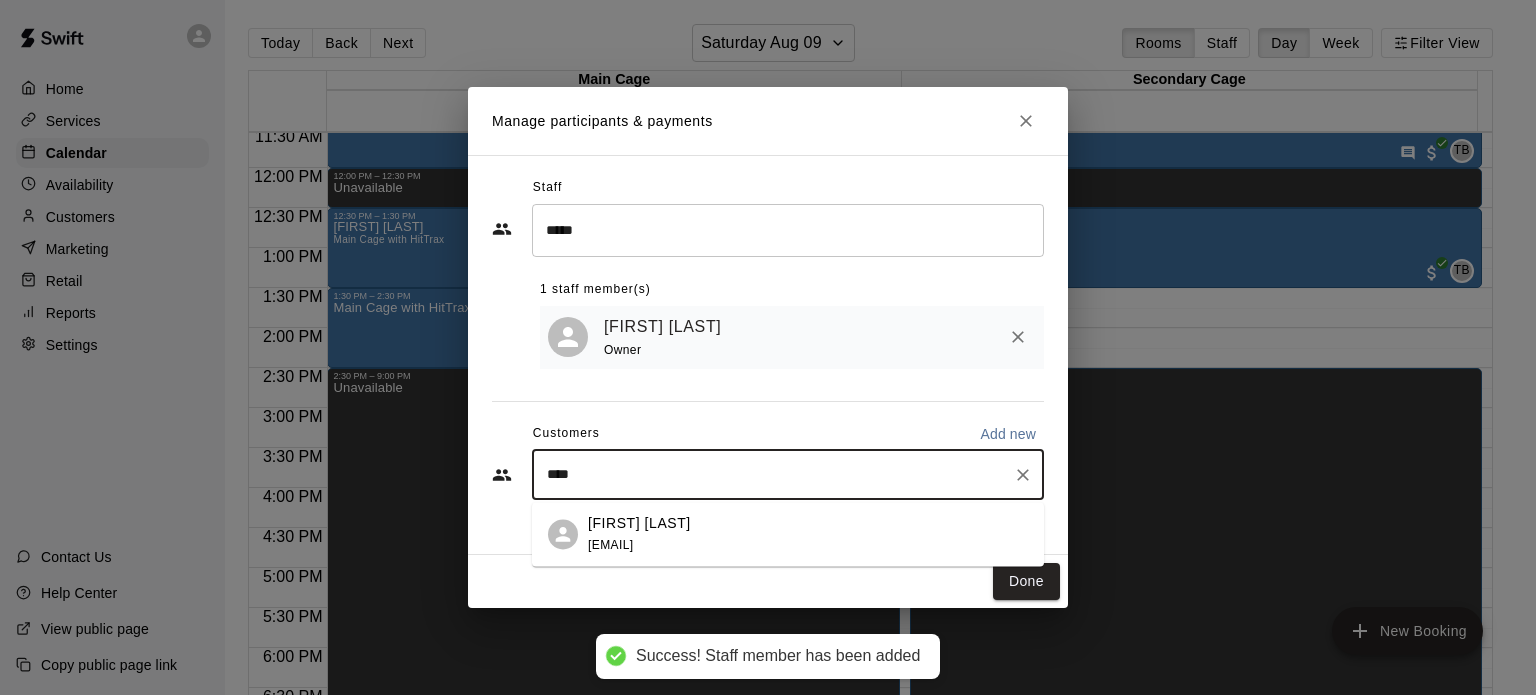 click on "[FIRST] [LAST]" at bounding box center (639, 523) 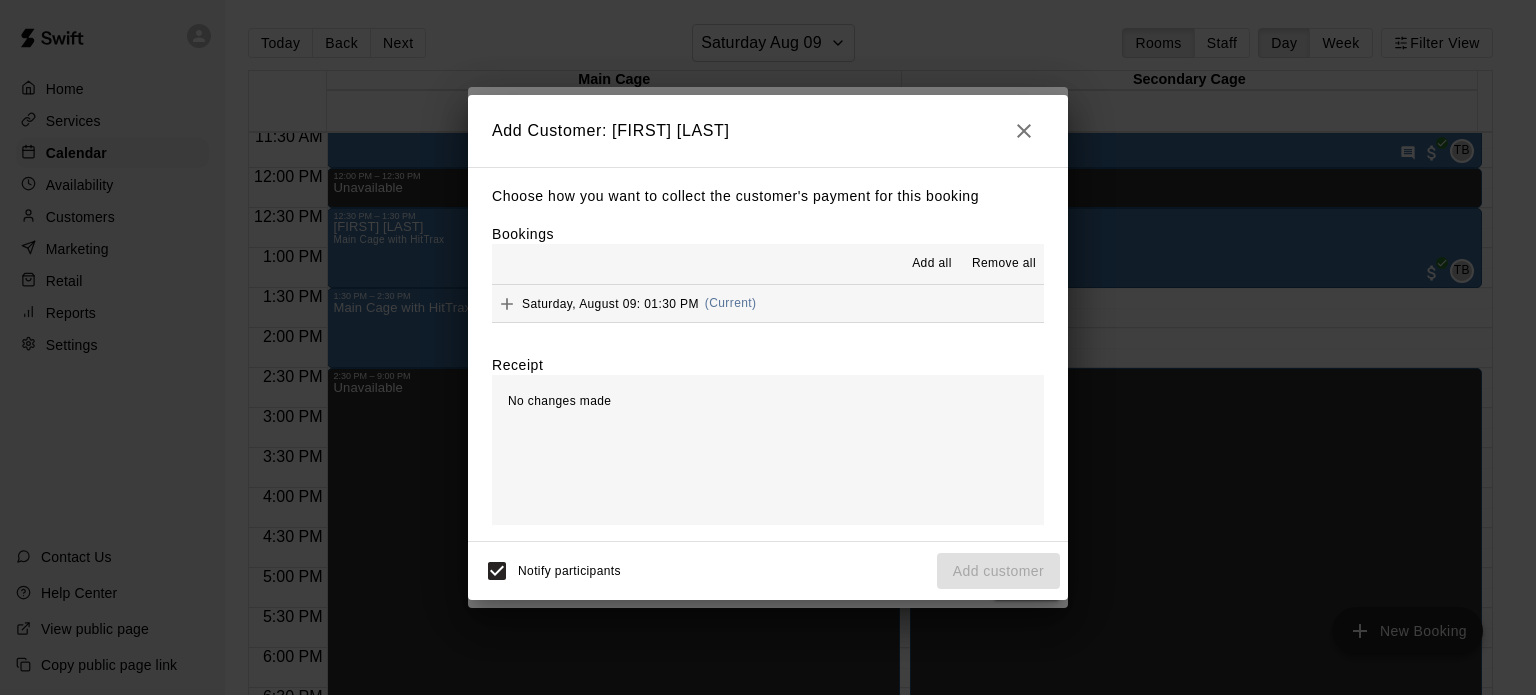 click on "Add all" at bounding box center (932, 264) 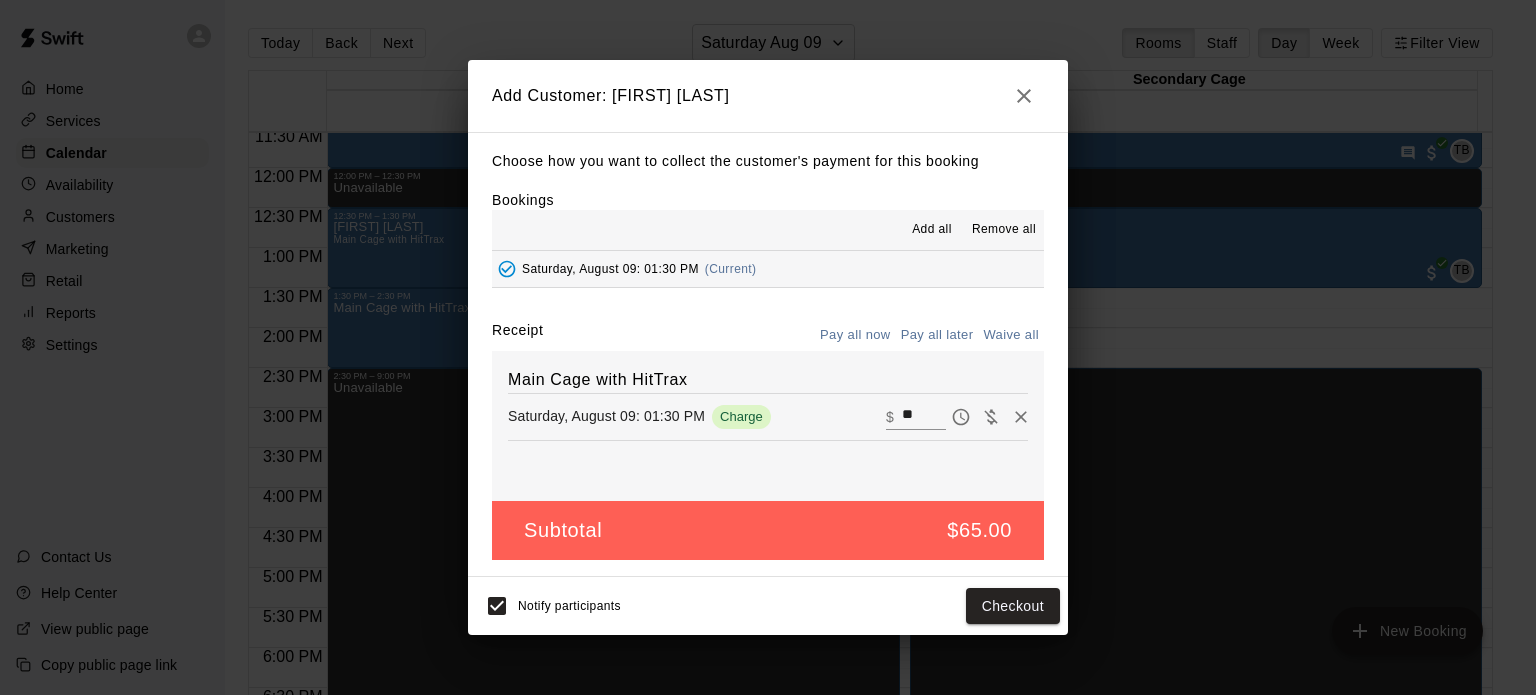 click on "Pay all later" at bounding box center [937, 335] 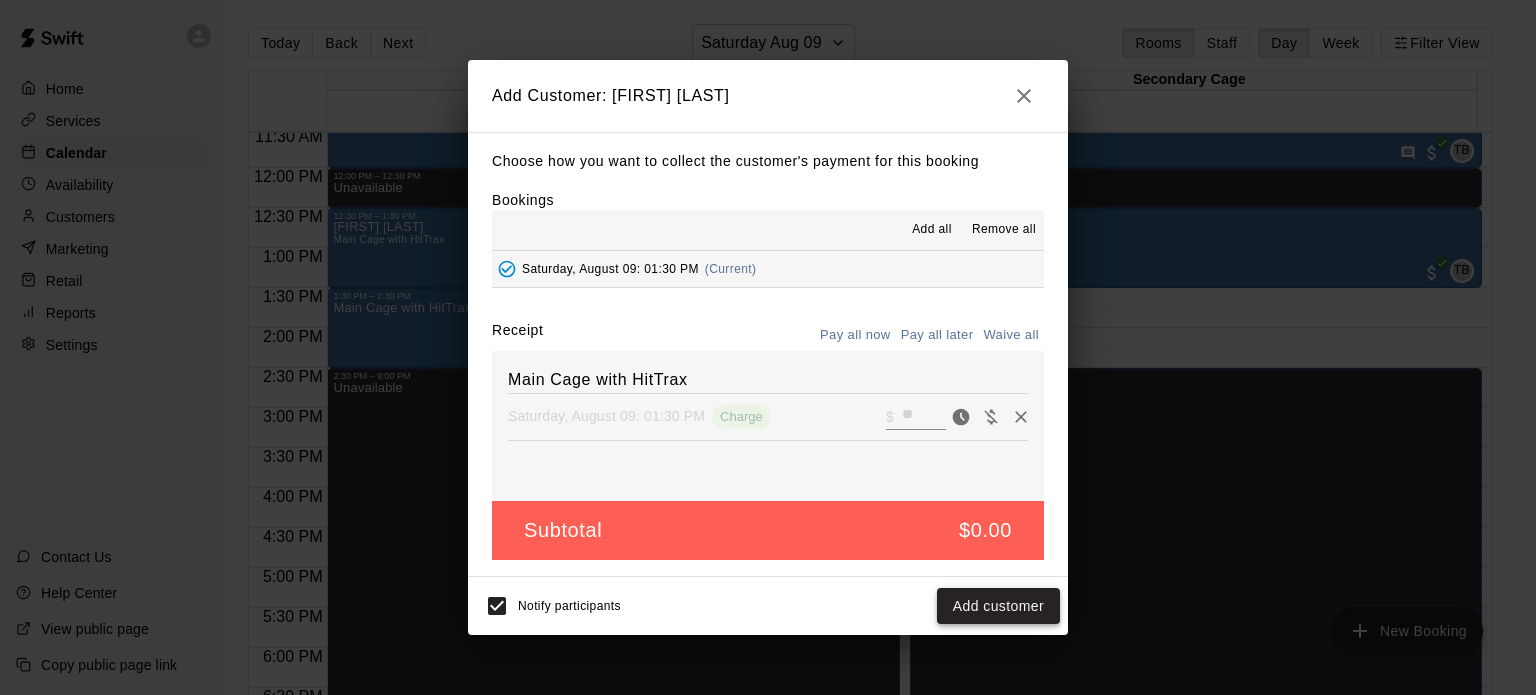 click on "Add customer" at bounding box center (998, 606) 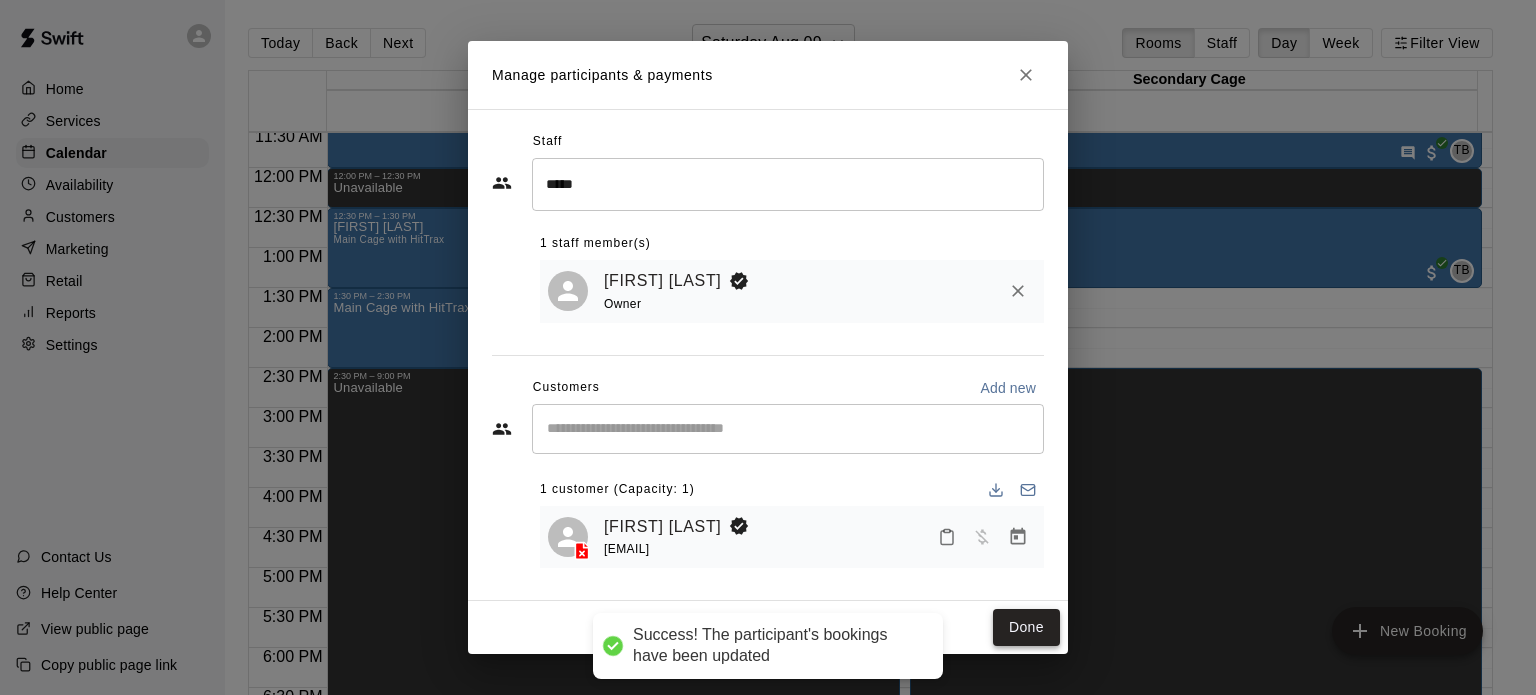 click on "Done" at bounding box center [1026, 627] 